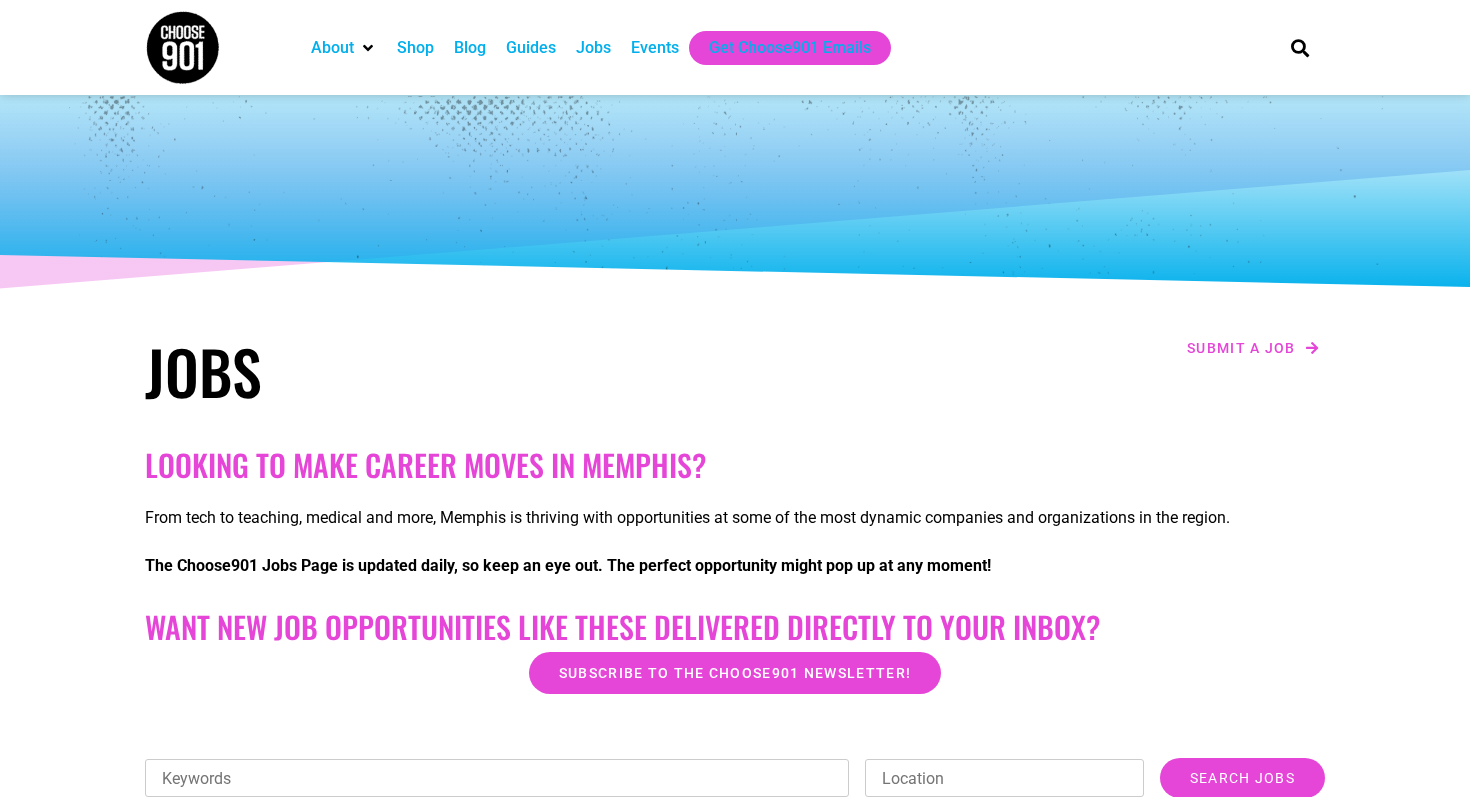 scroll, scrollTop: 0, scrollLeft: 0, axis: both 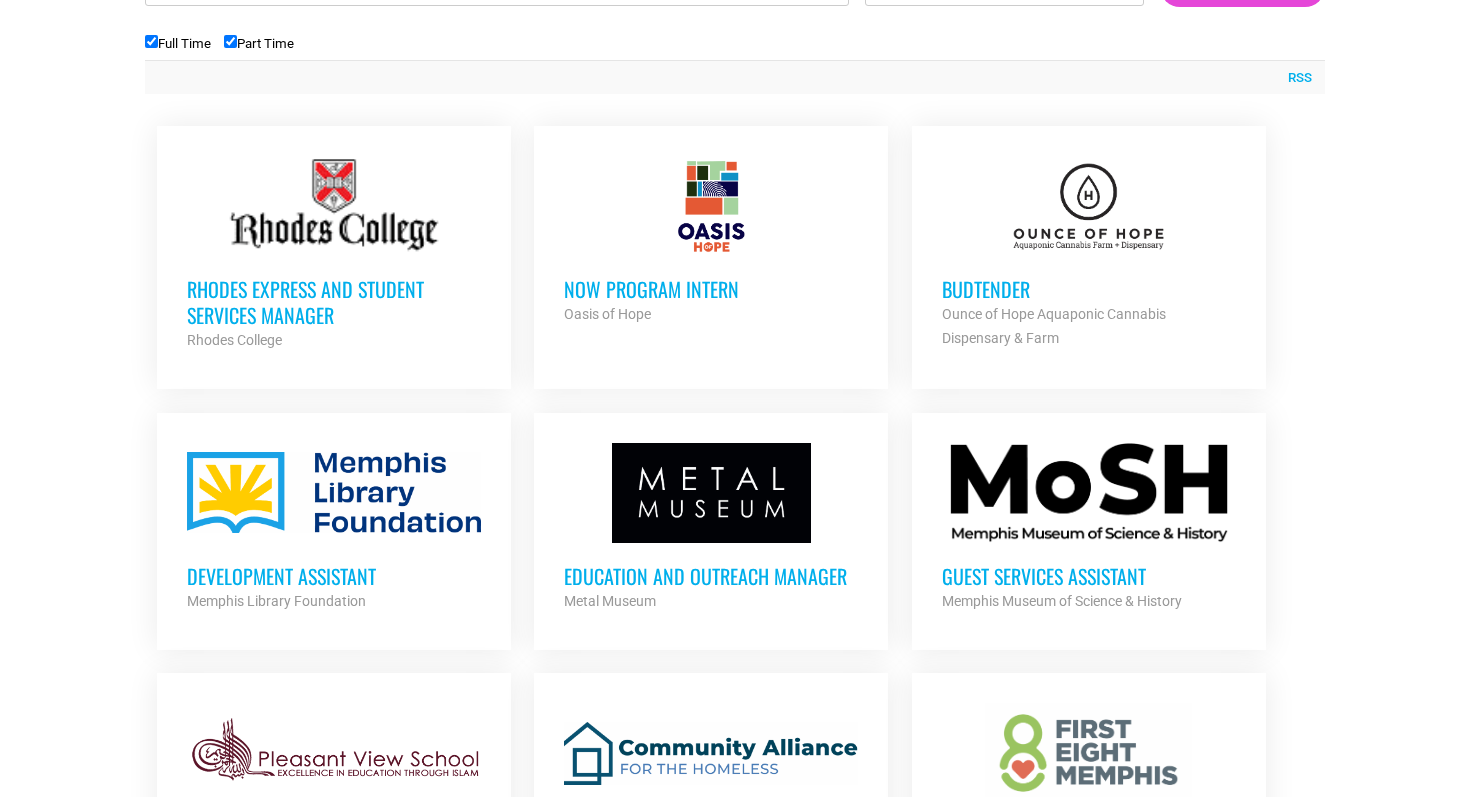 click on "Education and Outreach Manager" at bounding box center [711, 576] 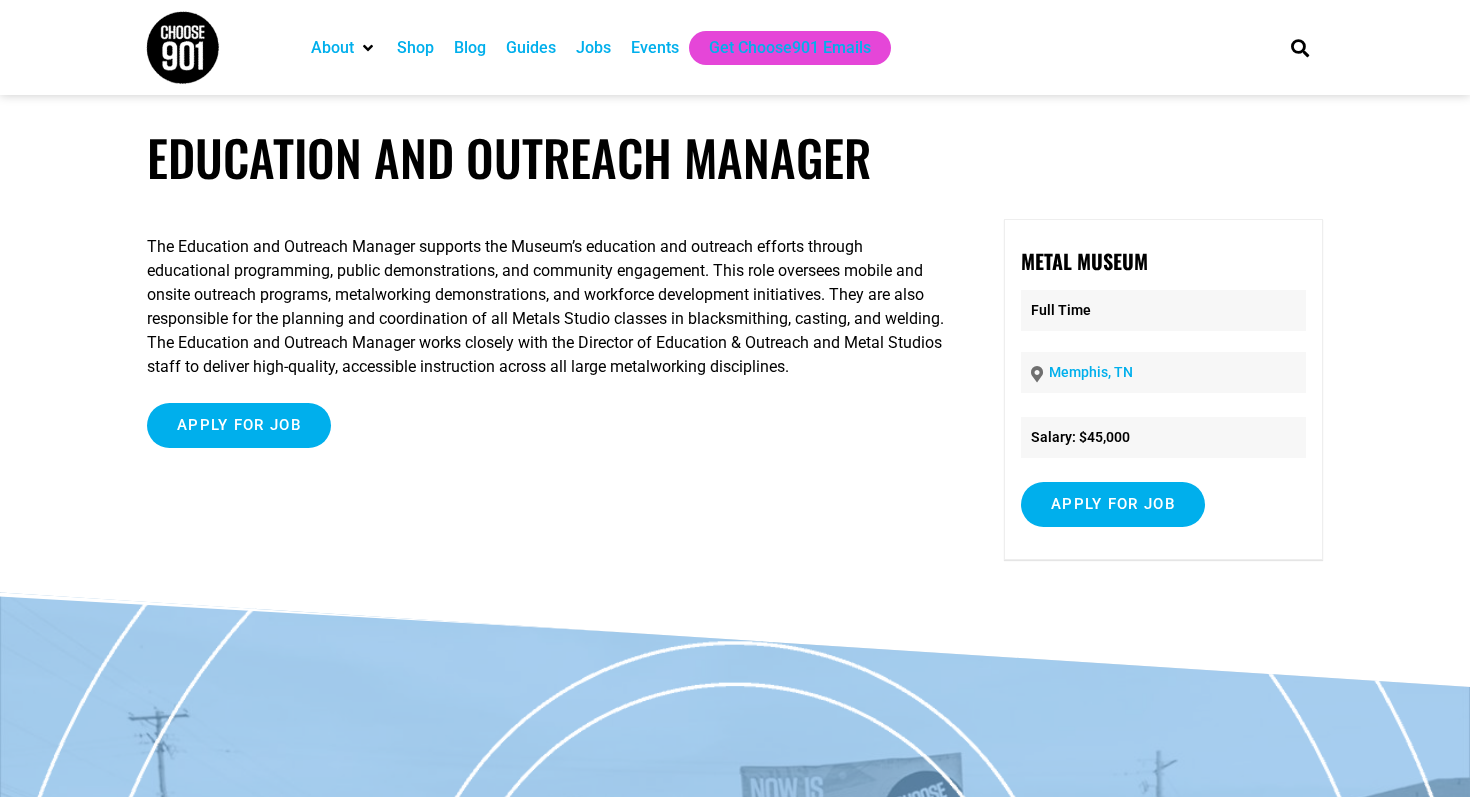 scroll, scrollTop: 0, scrollLeft: 0, axis: both 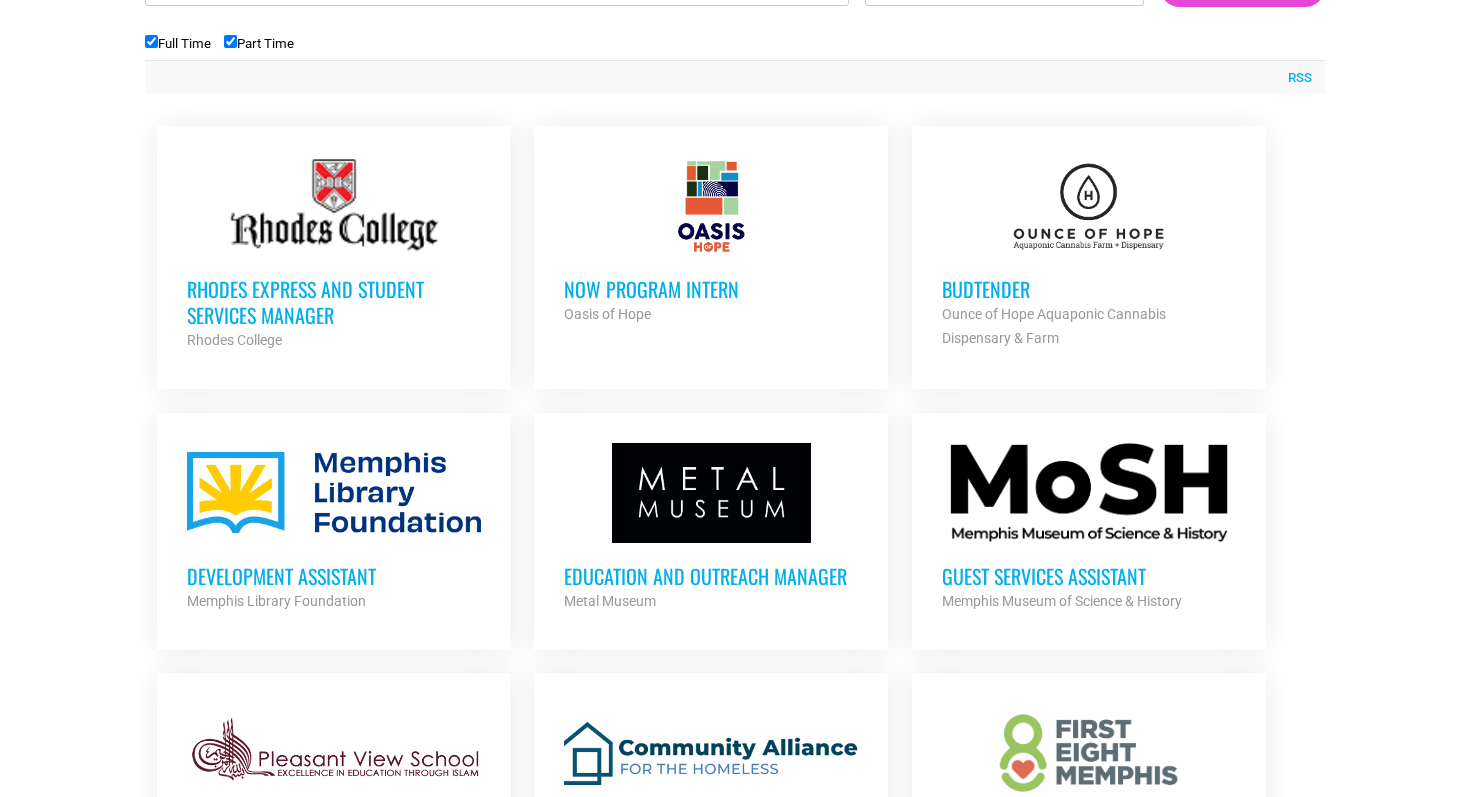 click on "Budtender" at bounding box center [1089, 289] 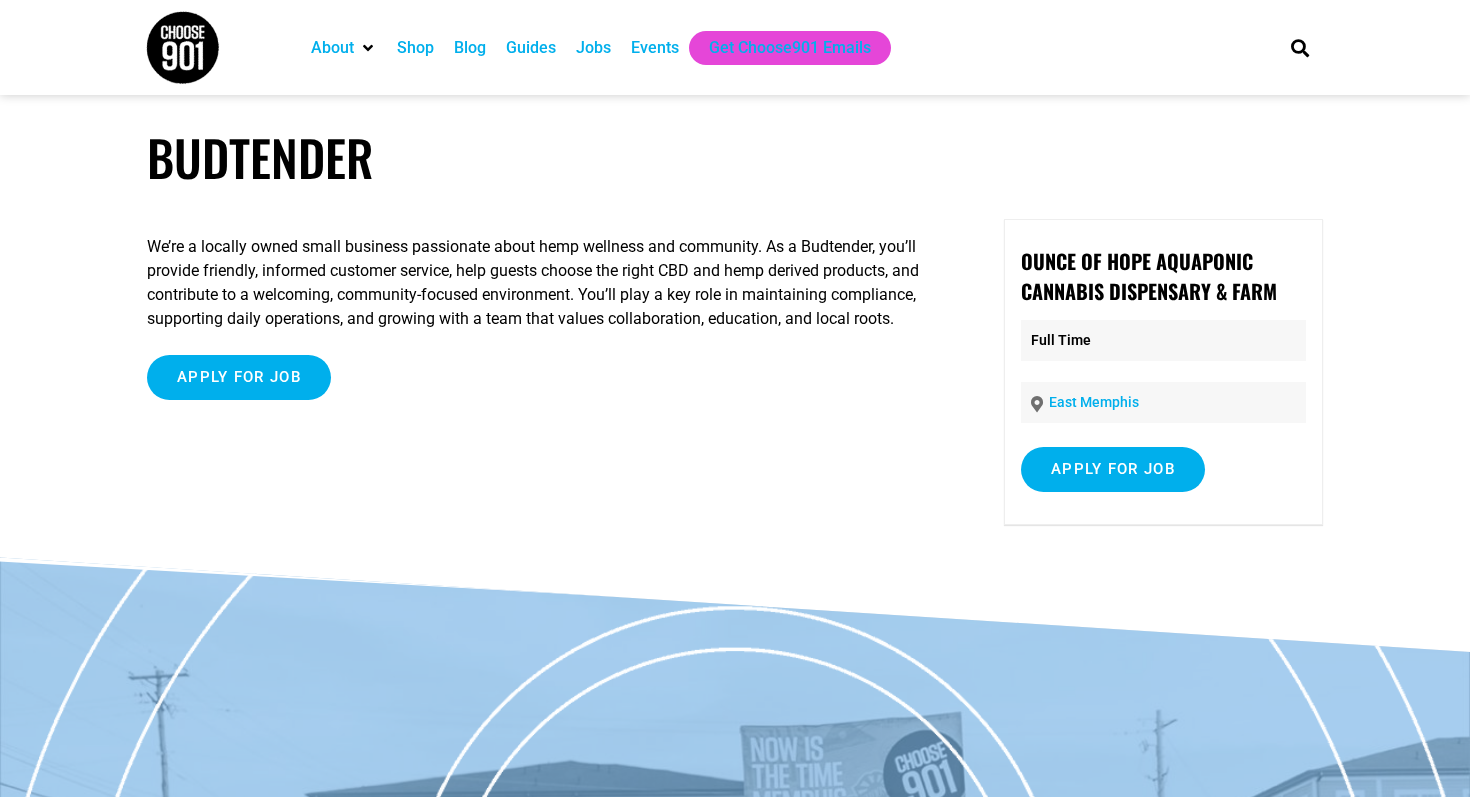 scroll, scrollTop: 0, scrollLeft: 0, axis: both 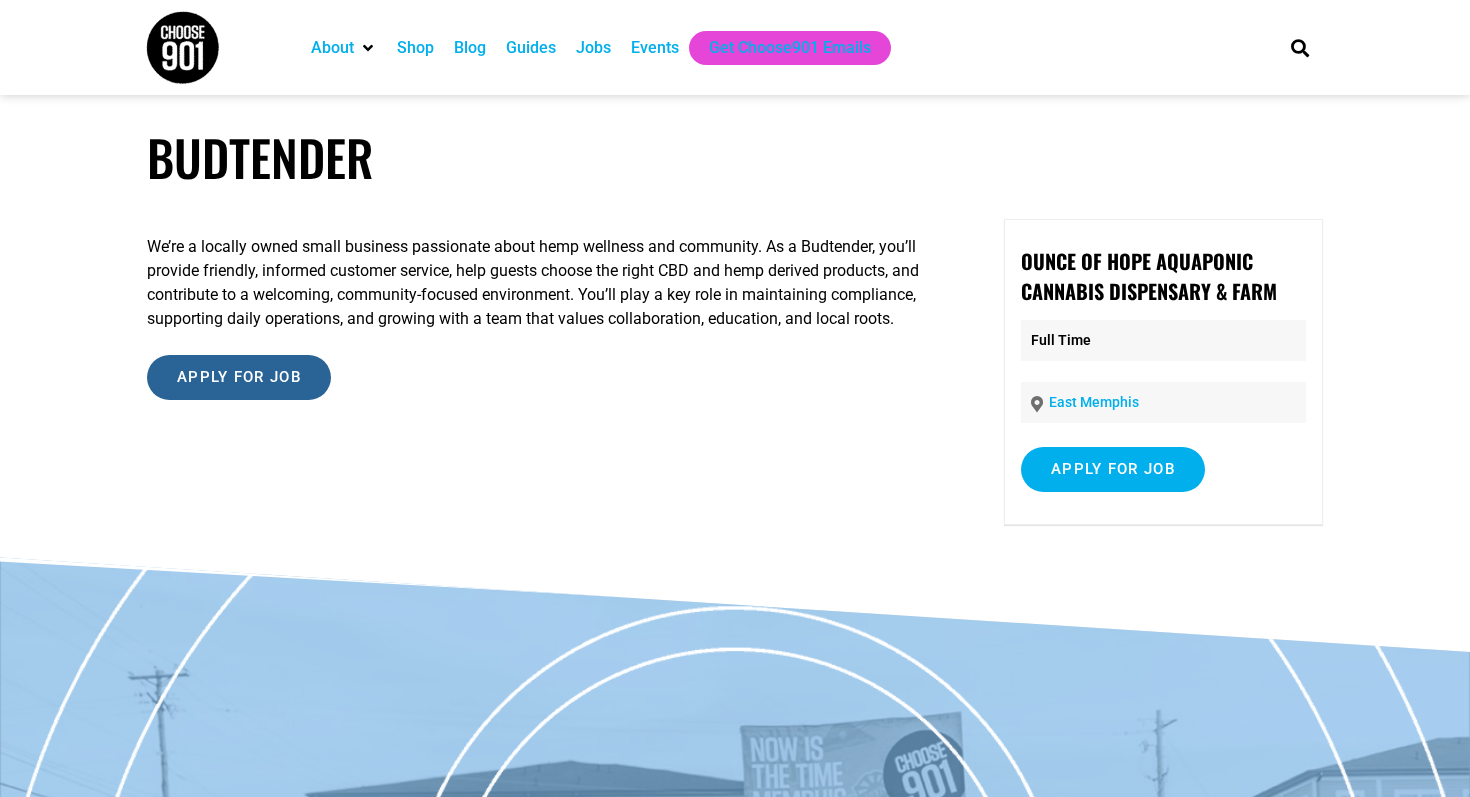 click on "Apply for job" at bounding box center (239, 377) 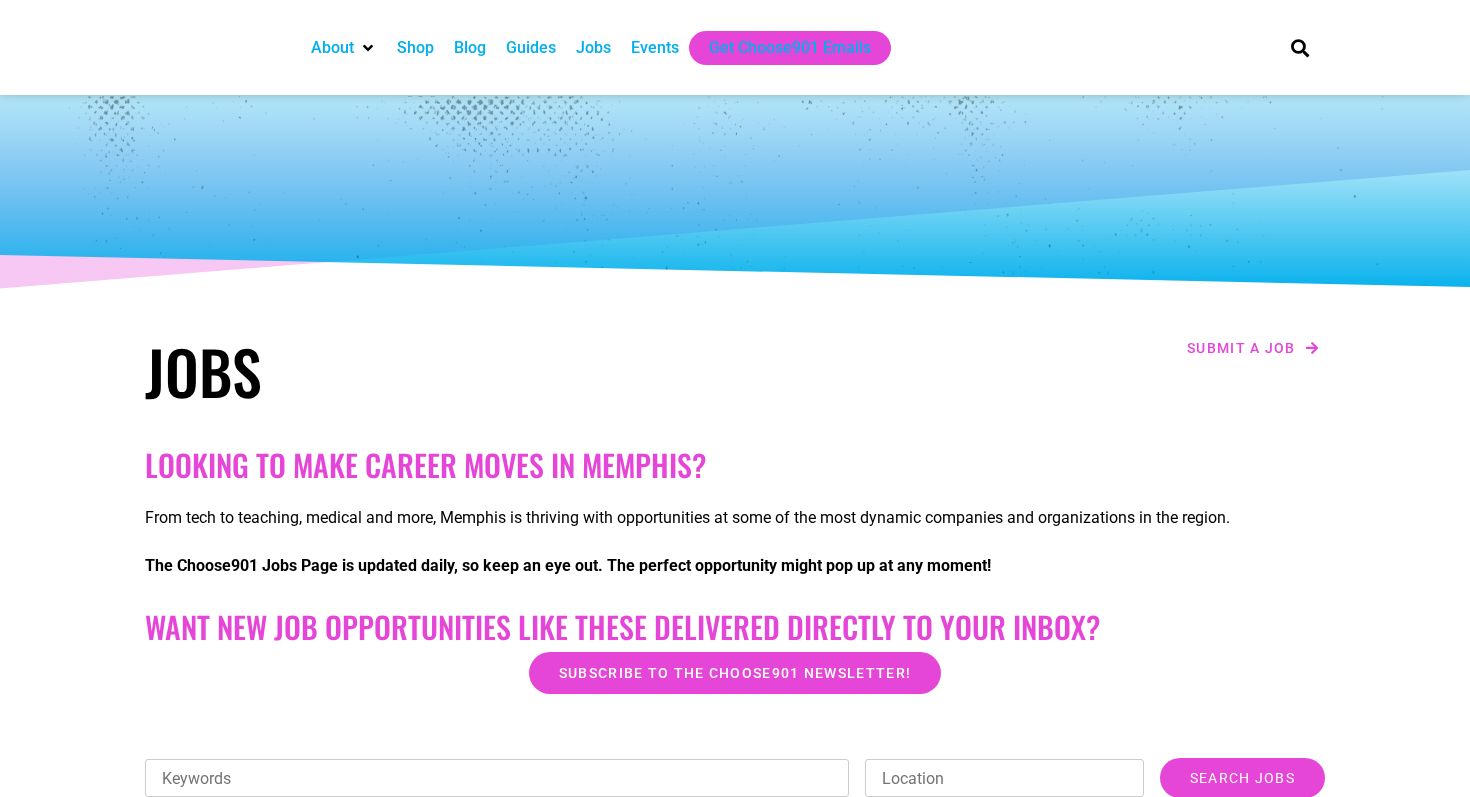 scroll, scrollTop: 791, scrollLeft: 0, axis: vertical 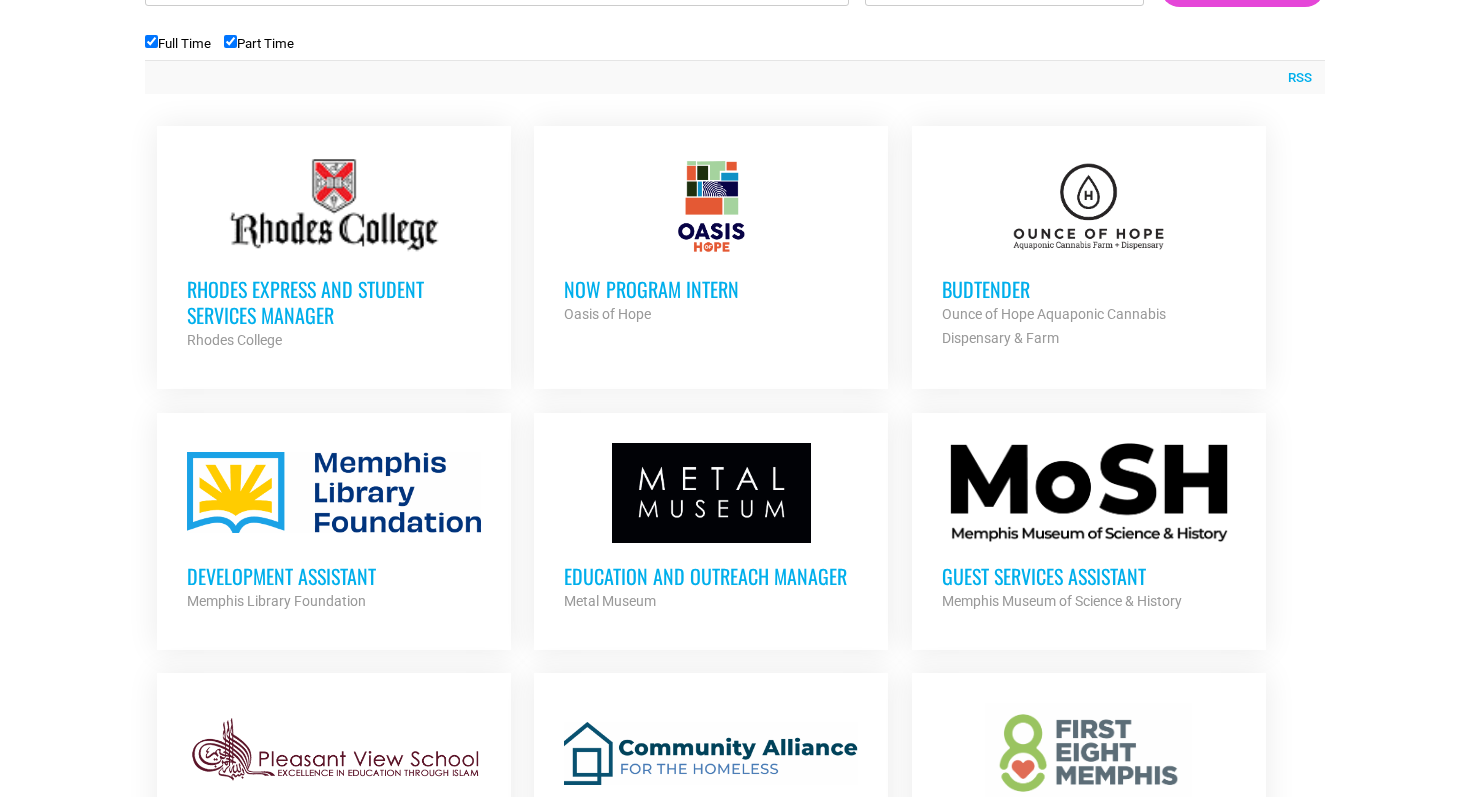 click on "Development Assistant" at bounding box center [334, 576] 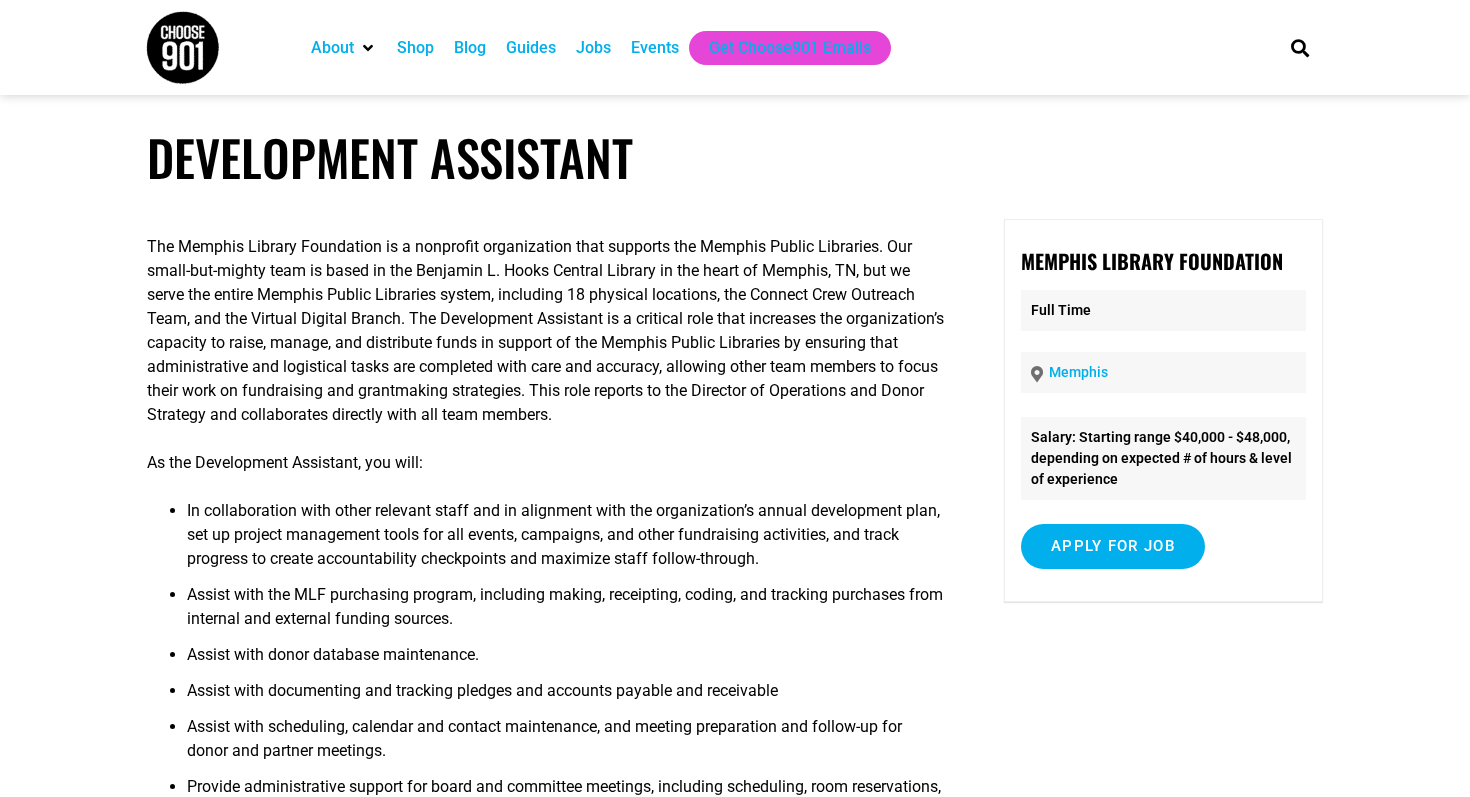 scroll, scrollTop: 0, scrollLeft: 0, axis: both 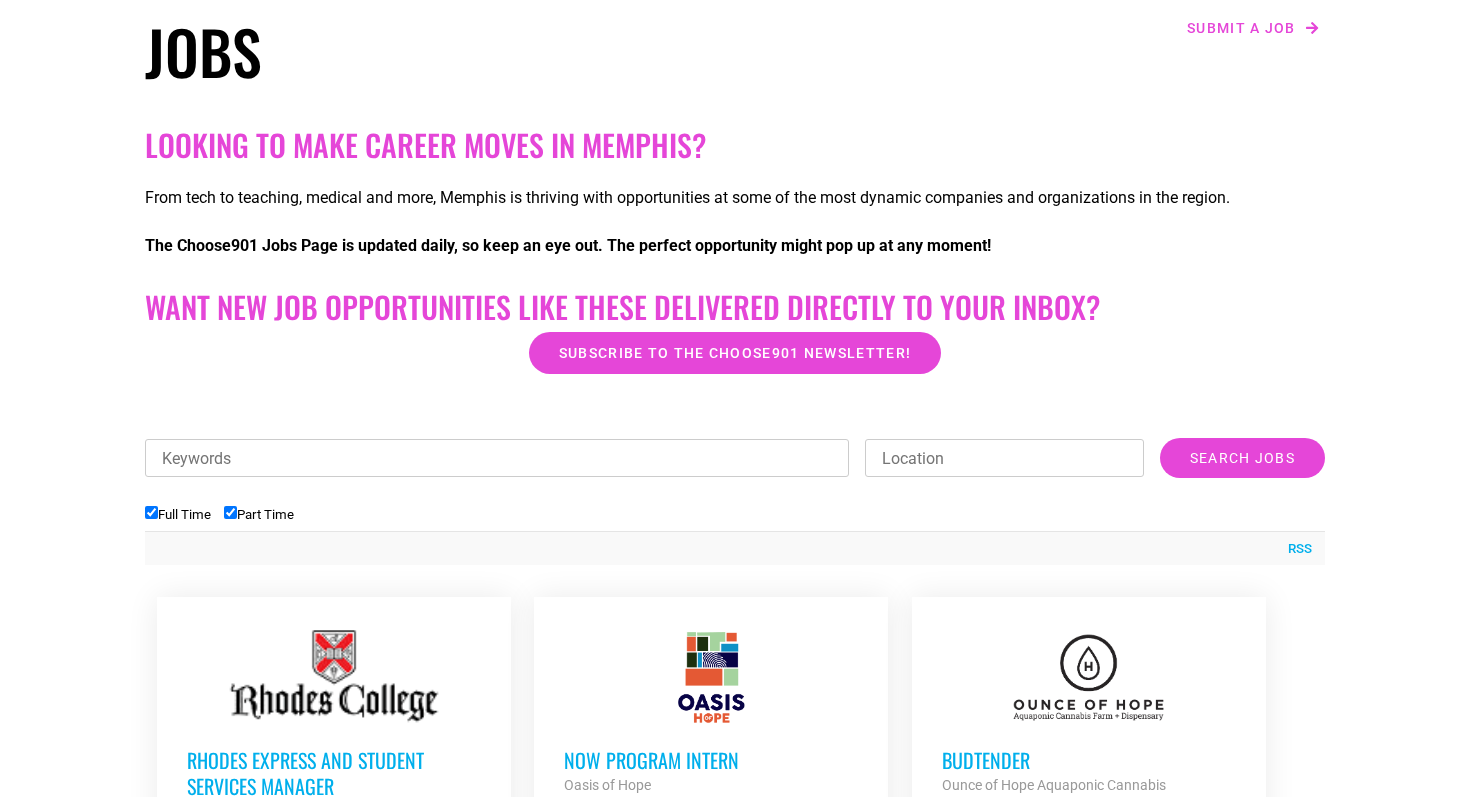 click on "Full Time" at bounding box center (151, 512) 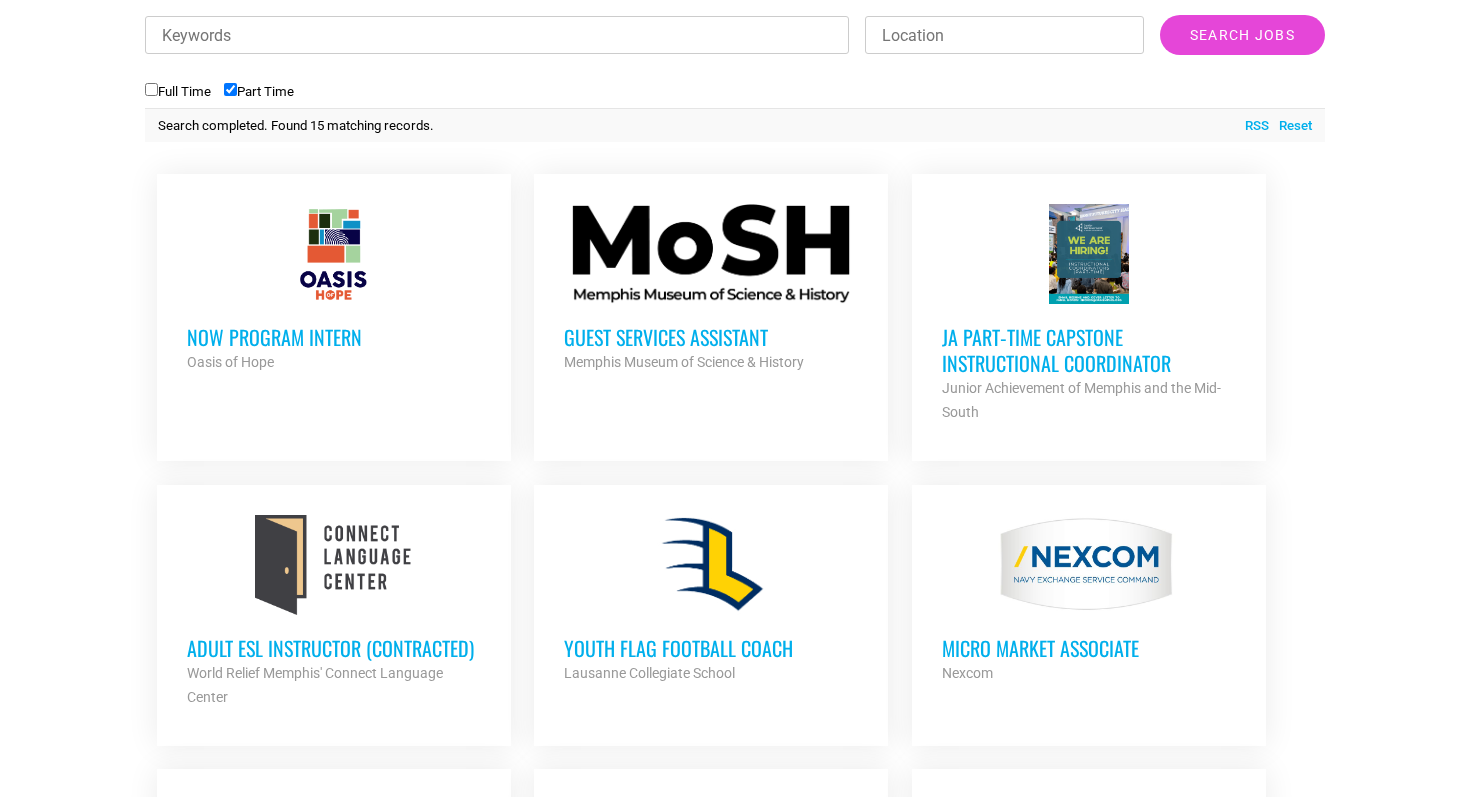 scroll, scrollTop: 745, scrollLeft: 0, axis: vertical 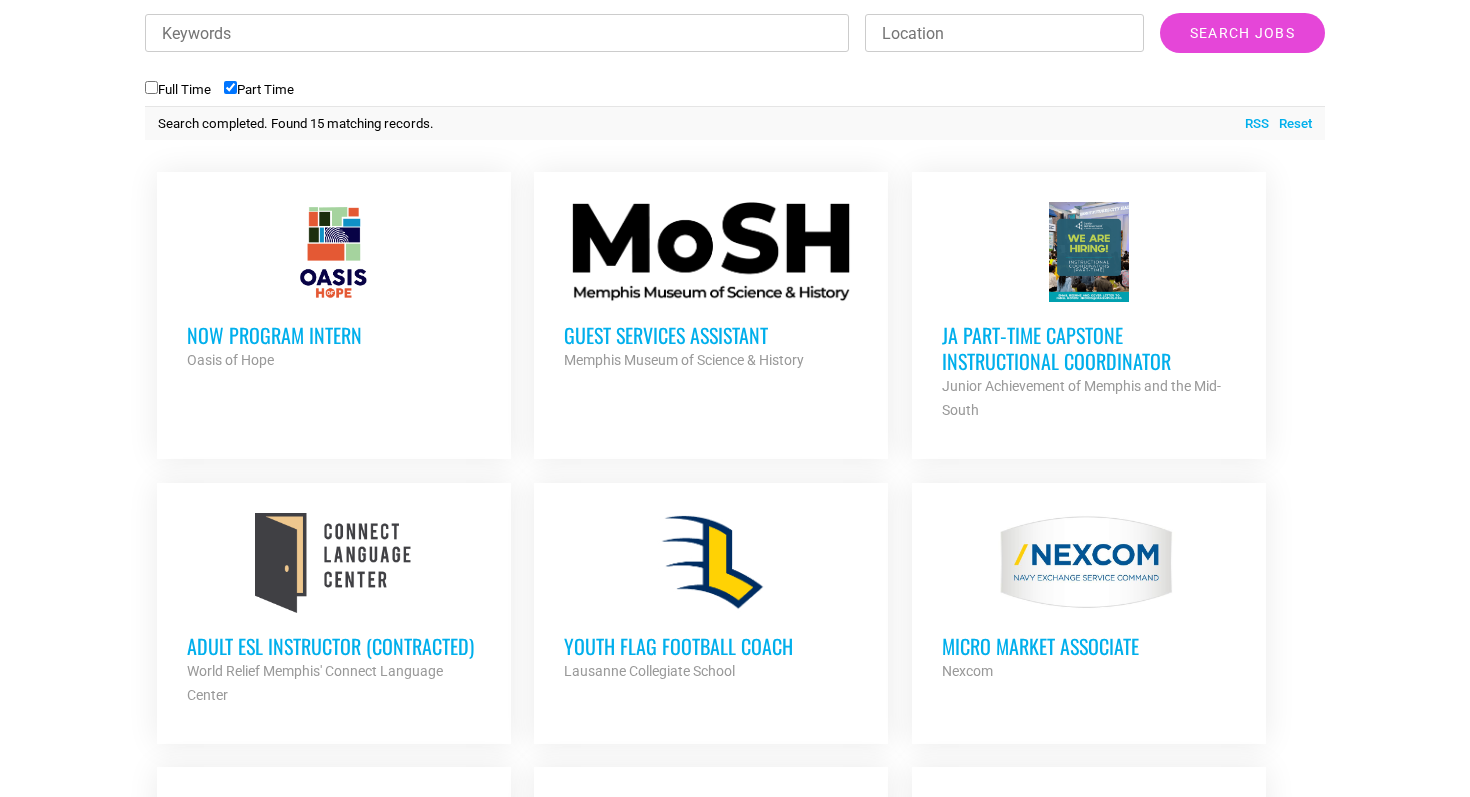 click on "Adult ESL Instructor (Contracted)" at bounding box center [334, 646] 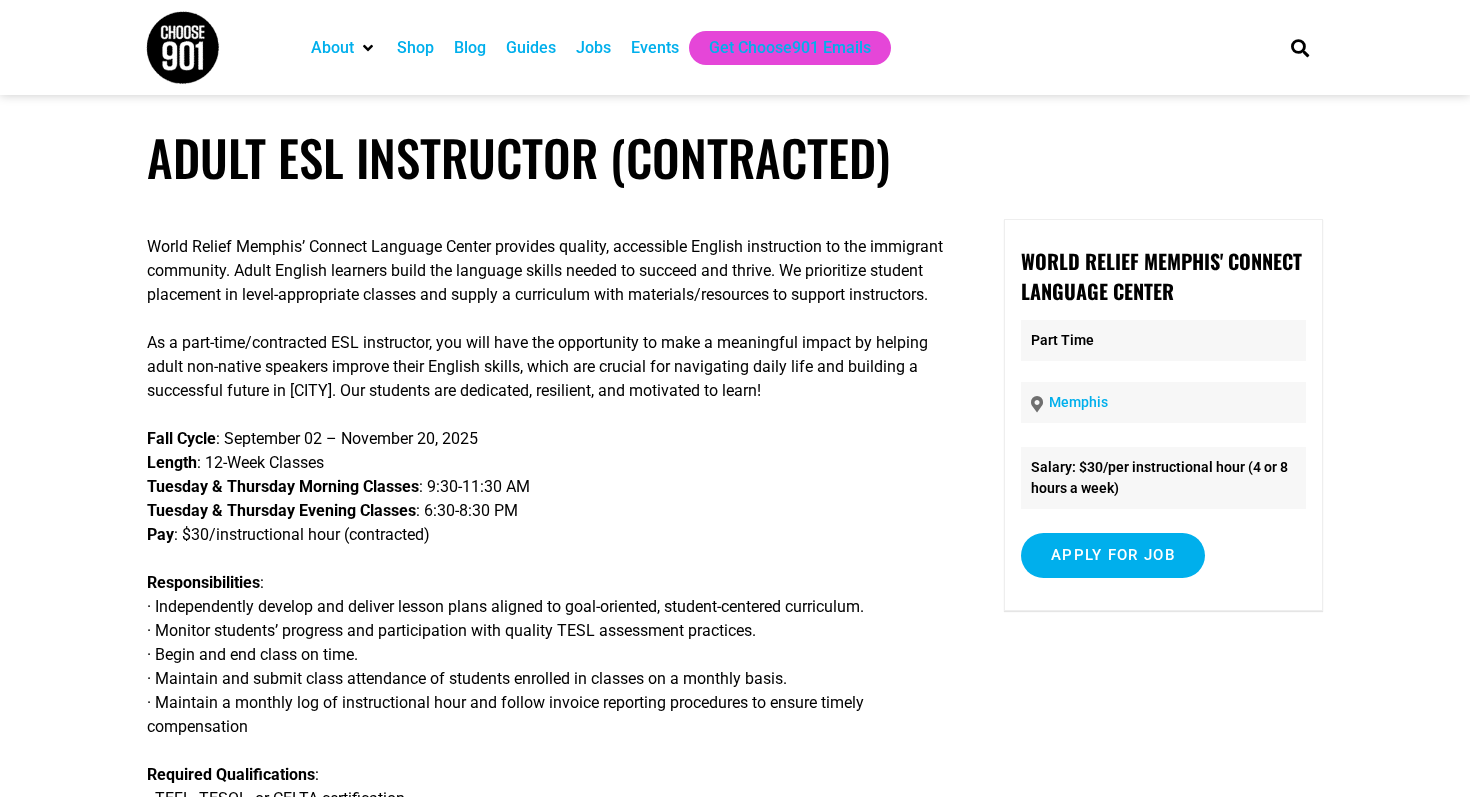 scroll, scrollTop: 0, scrollLeft: 0, axis: both 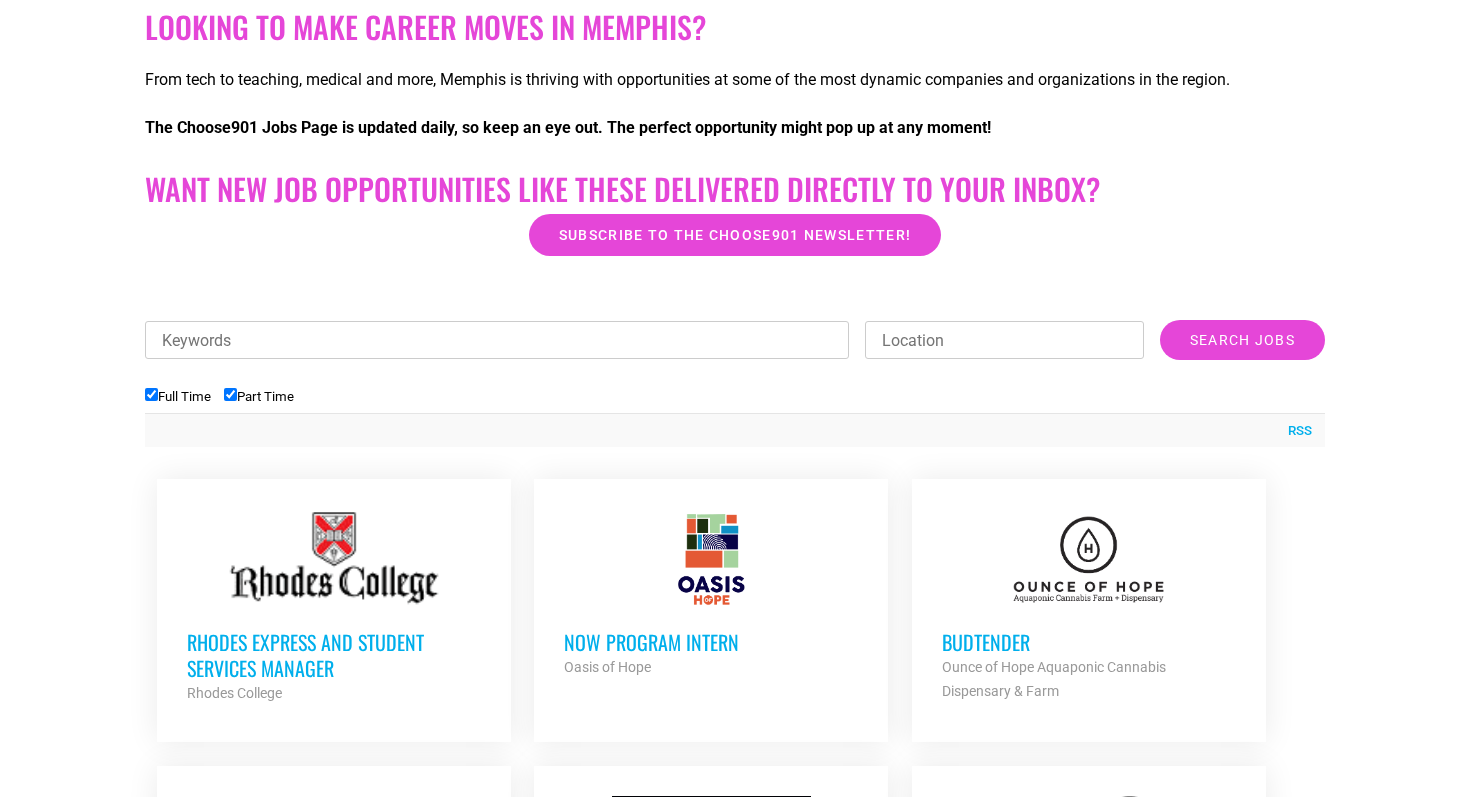 click on "Full Time" at bounding box center (151, 394) 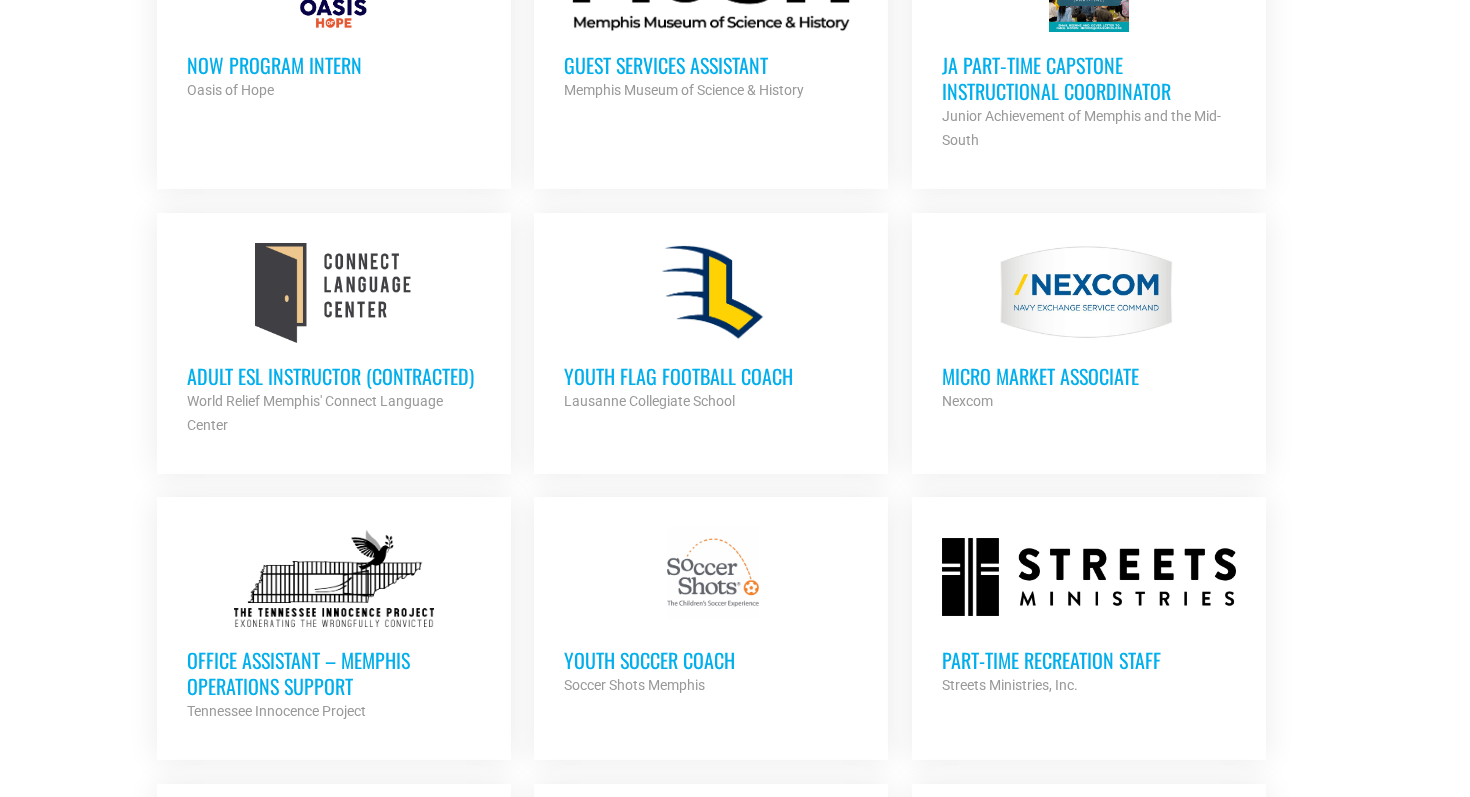scroll, scrollTop: 1021, scrollLeft: 0, axis: vertical 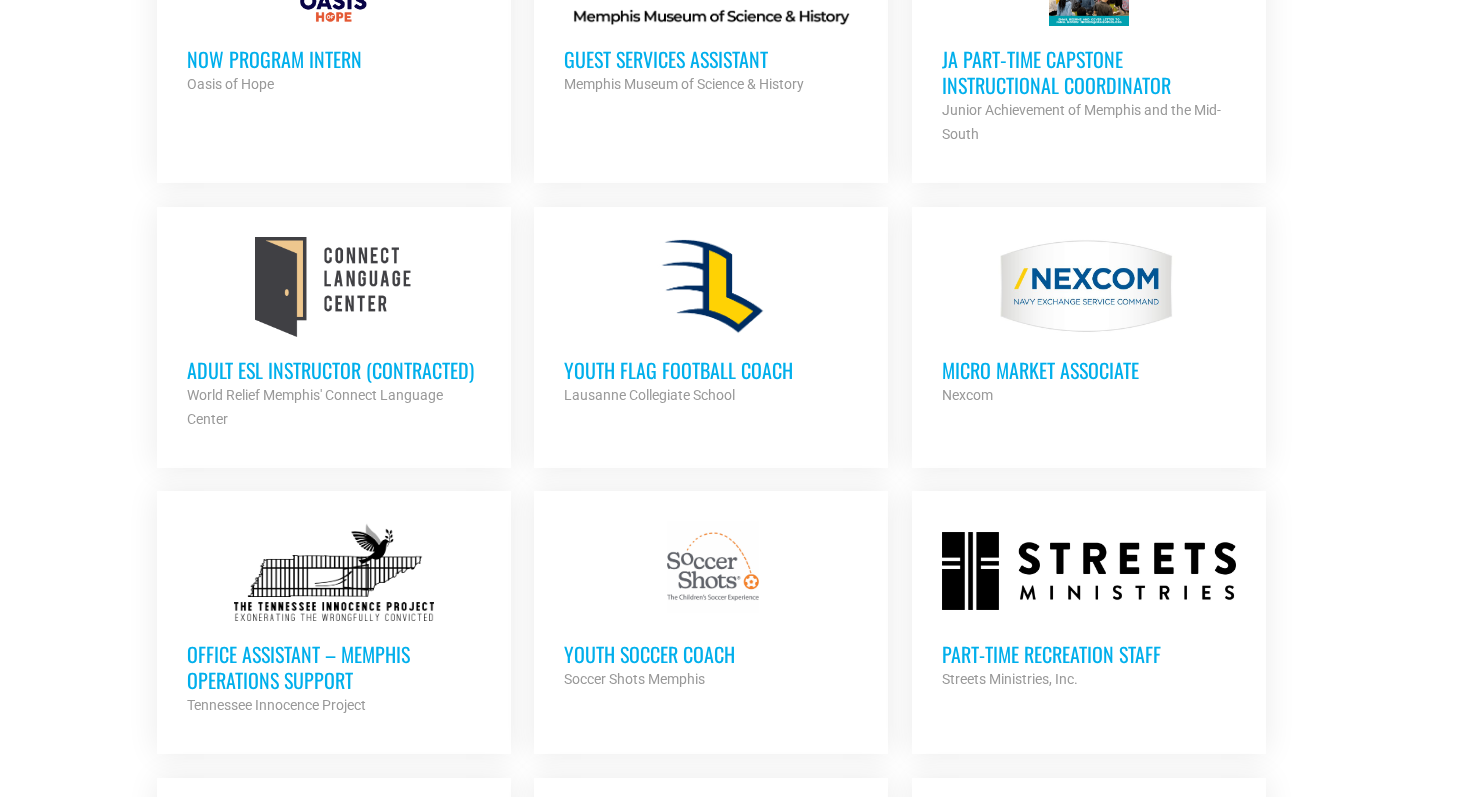 click on "Office Assistant – Memphis Operations Support" at bounding box center [334, 667] 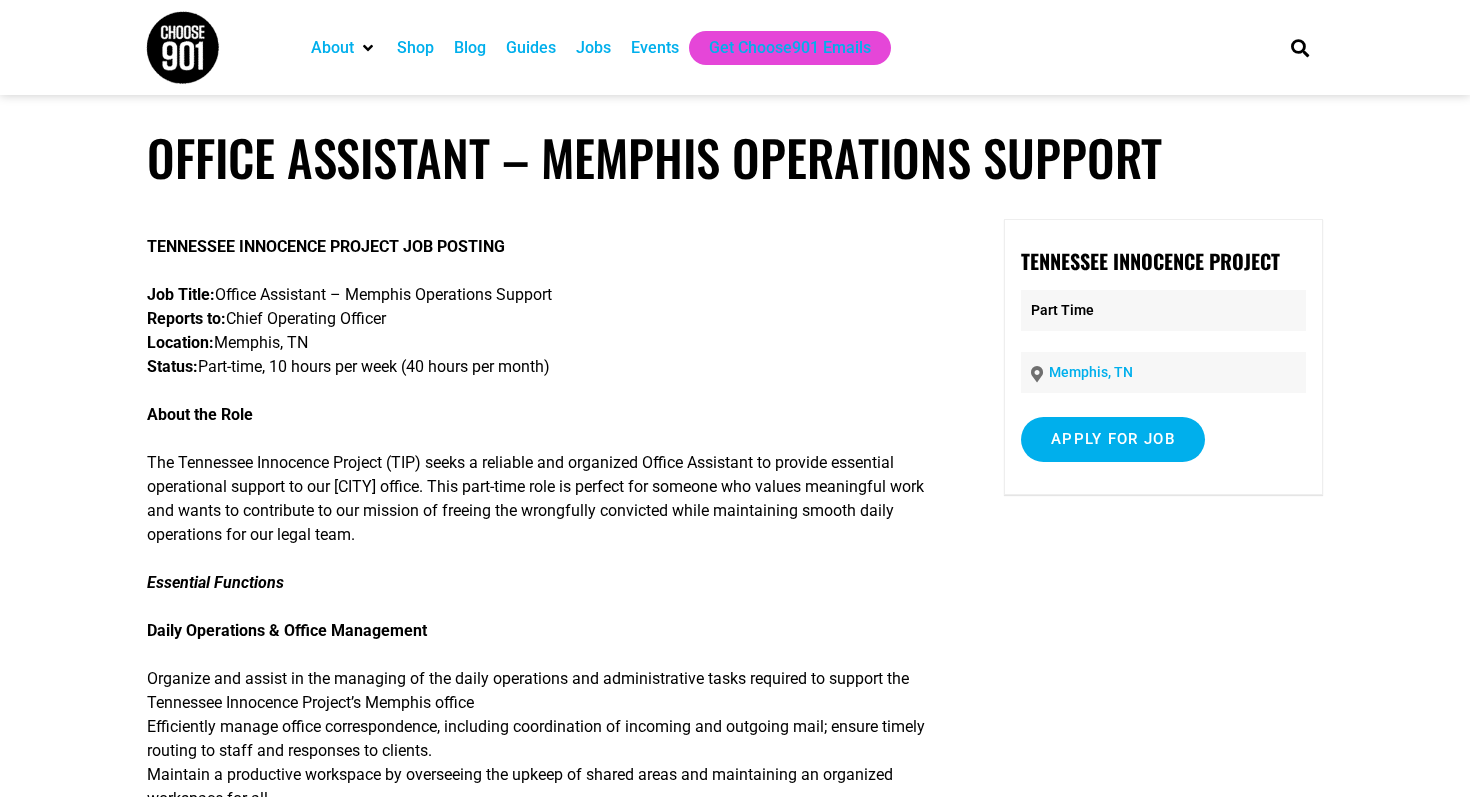 scroll, scrollTop: 0, scrollLeft: 0, axis: both 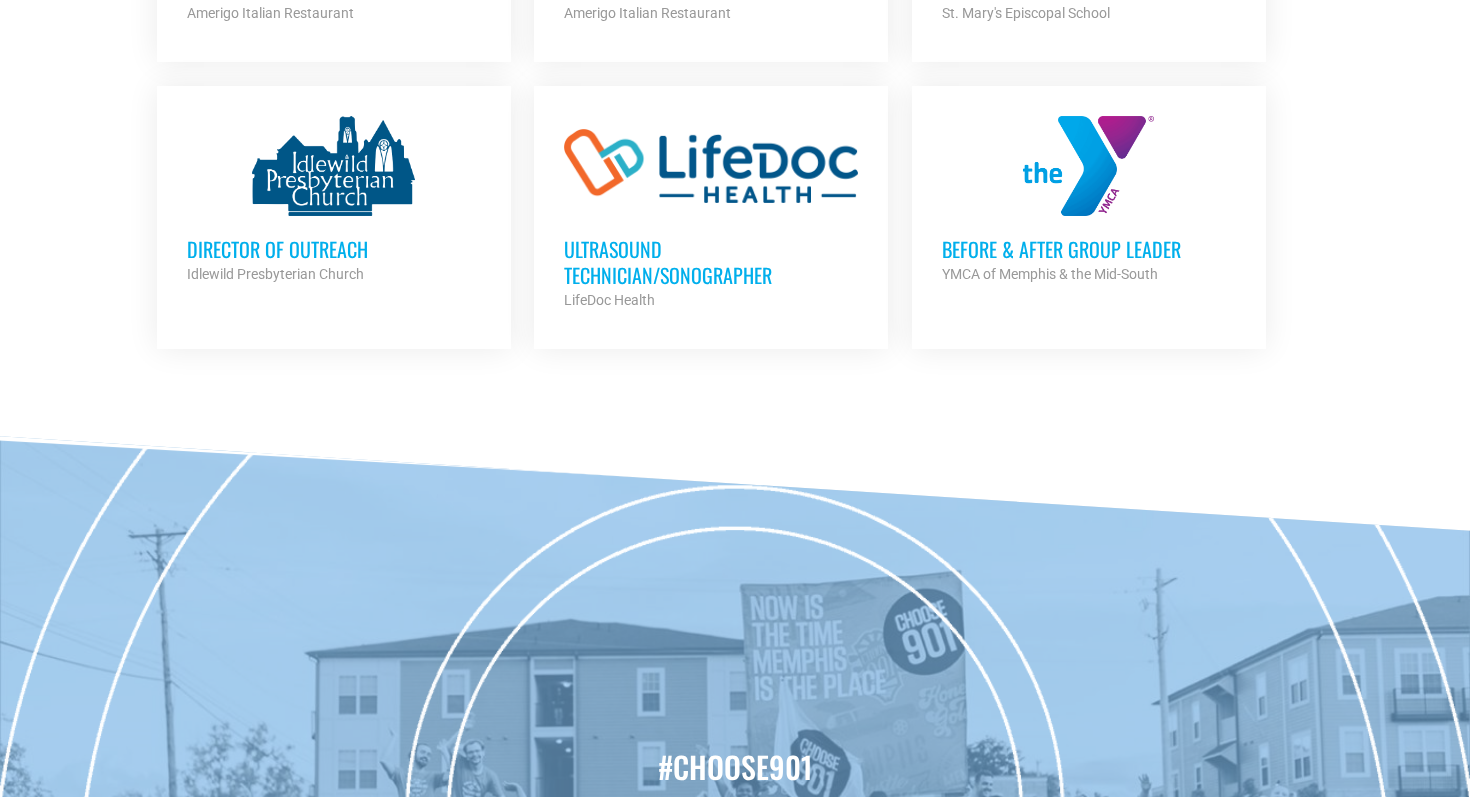 click on "Director of Outreach" at bounding box center [334, 249] 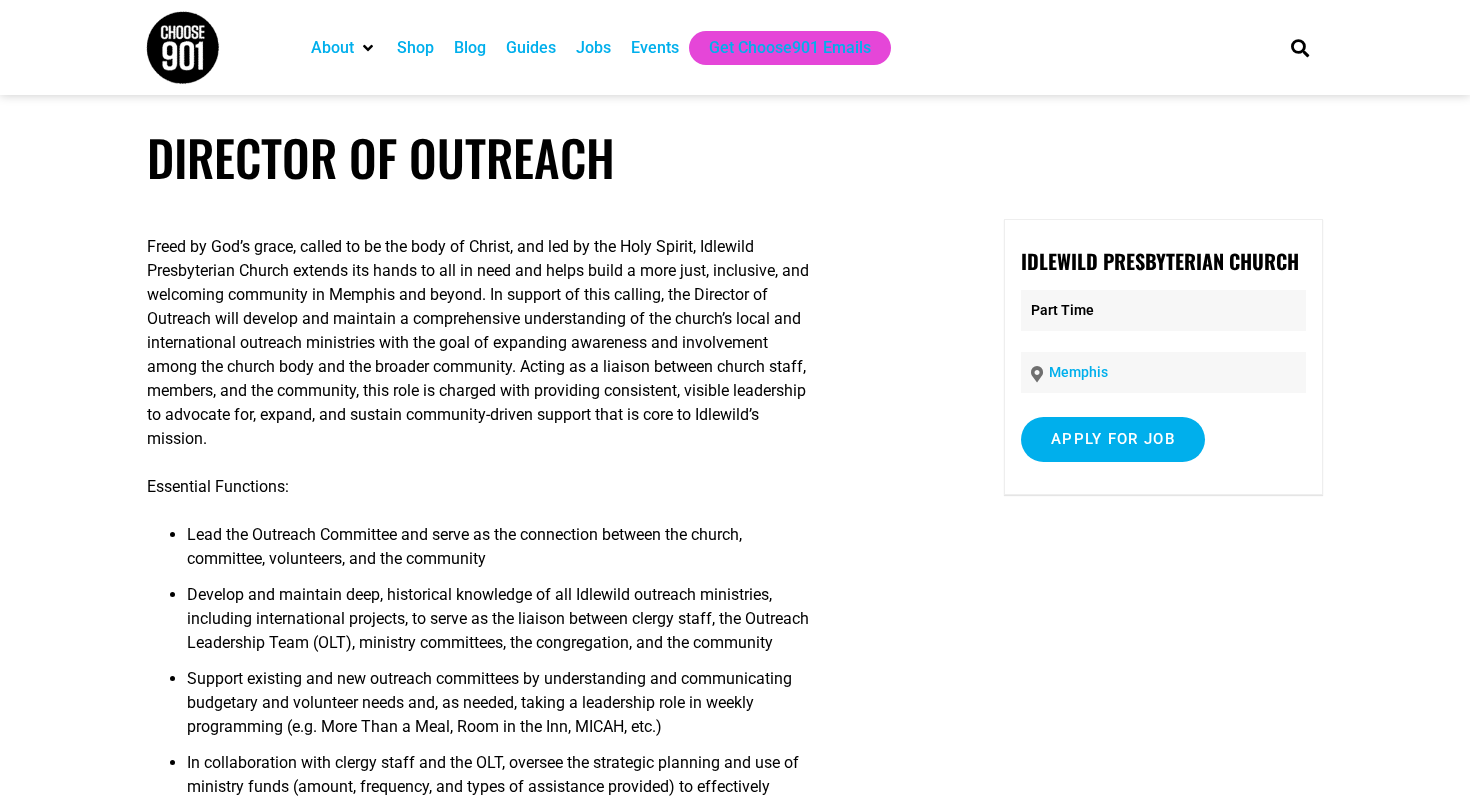 scroll, scrollTop: 0, scrollLeft: 0, axis: both 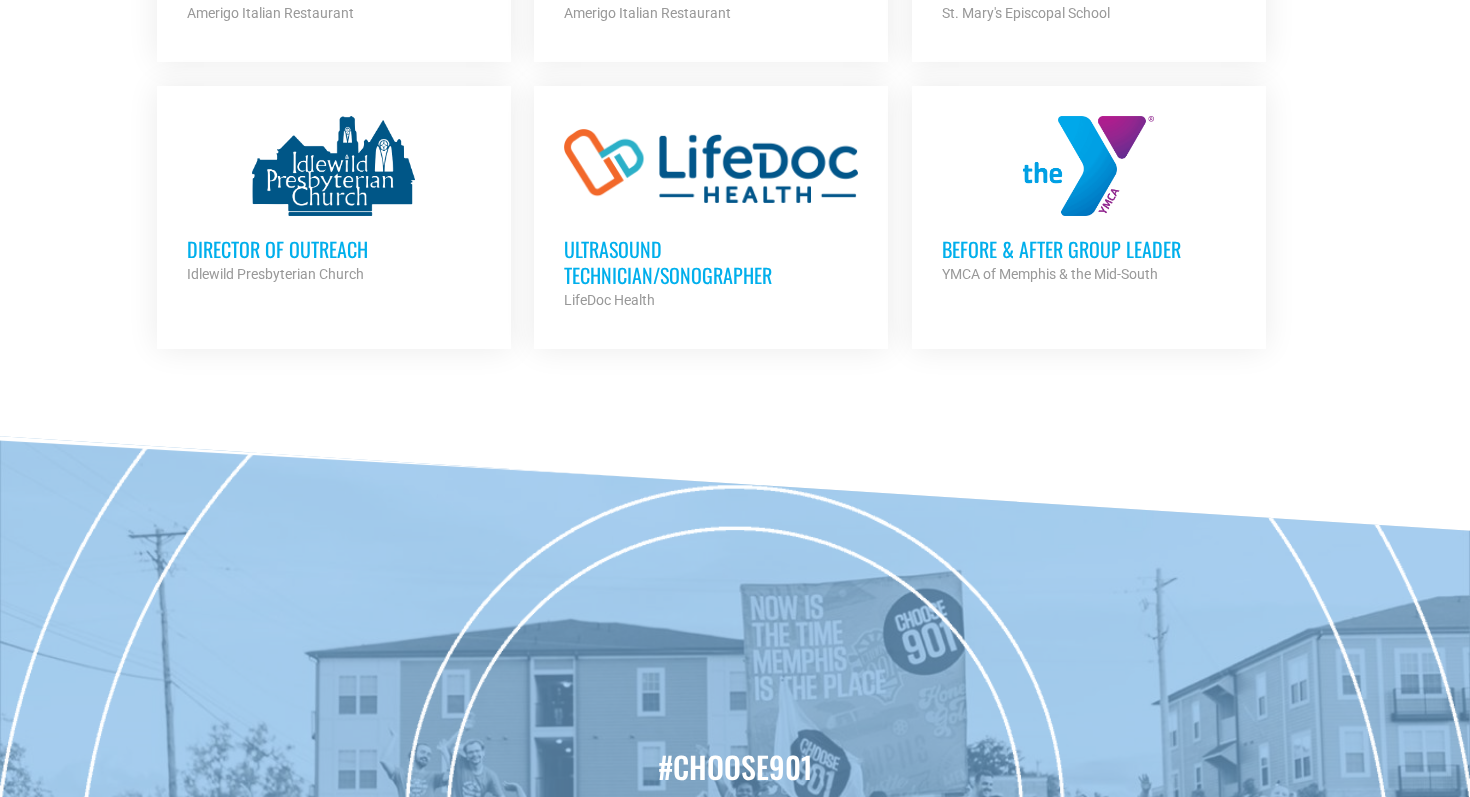 click on "Before & After Group Leader" at bounding box center [1089, 249] 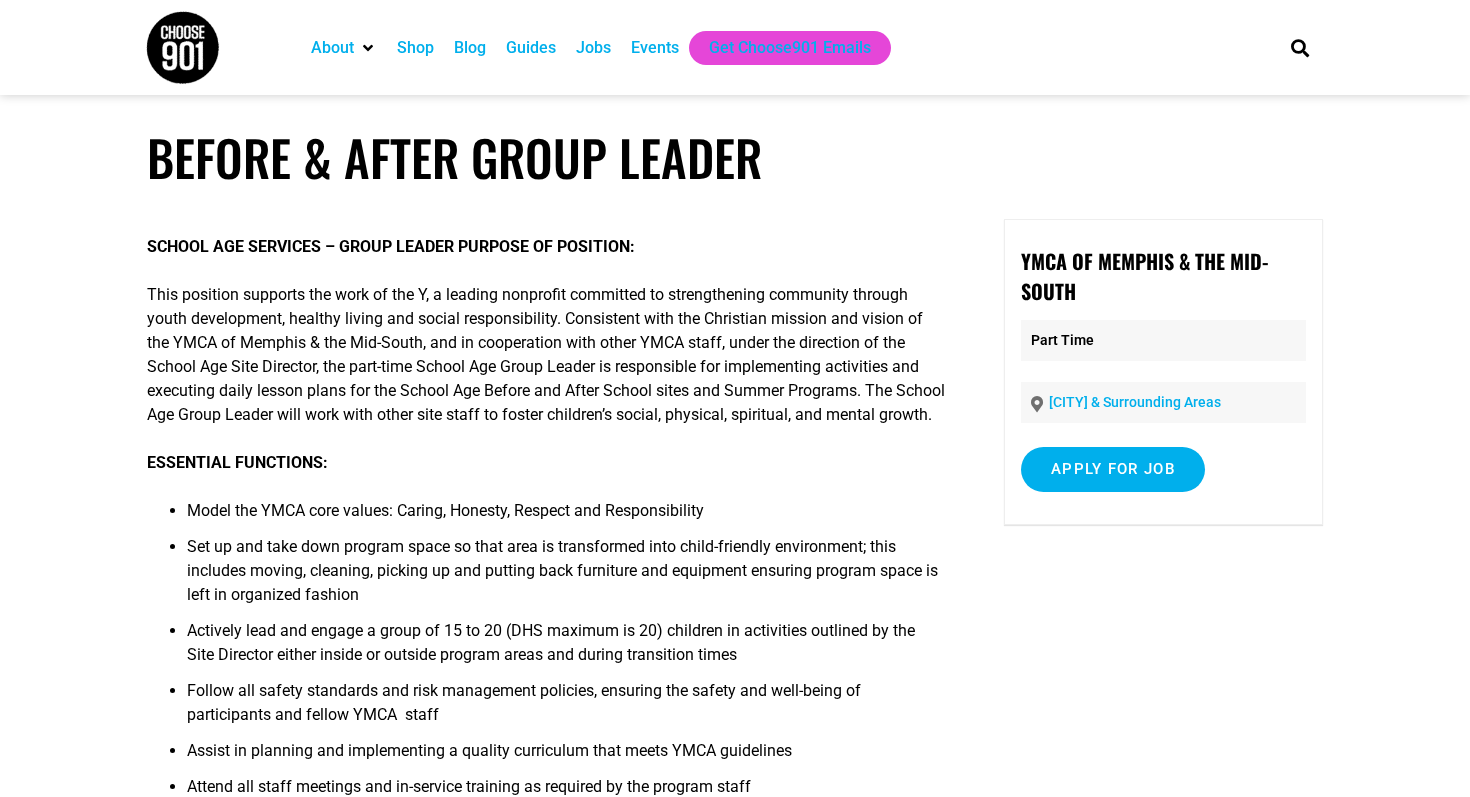 scroll, scrollTop: 0, scrollLeft: 0, axis: both 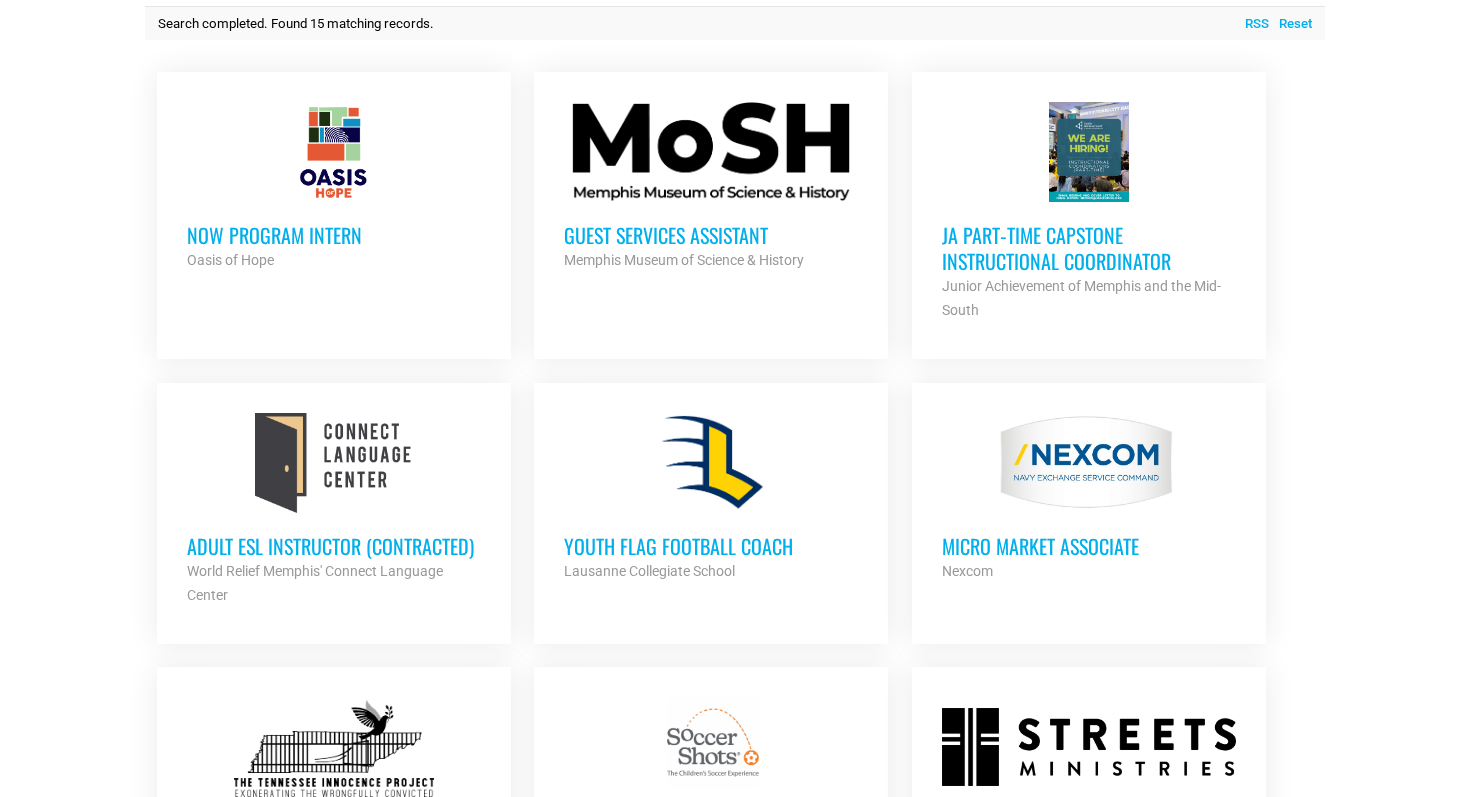 click on "Guest Services Assistant" at bounding box center [711, 235] 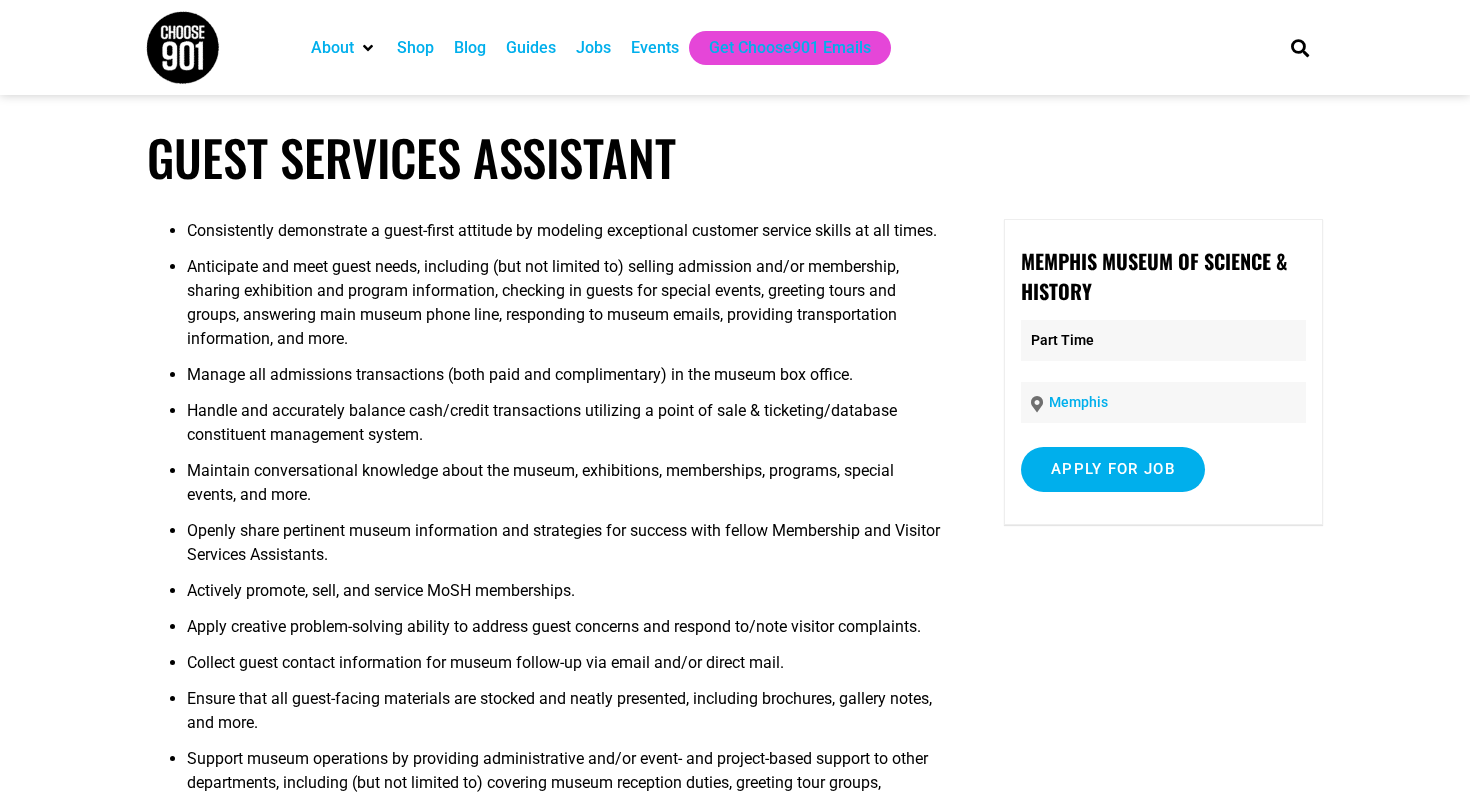 scroll, scrollTop: 0, scrollLeft: 0, axis: both 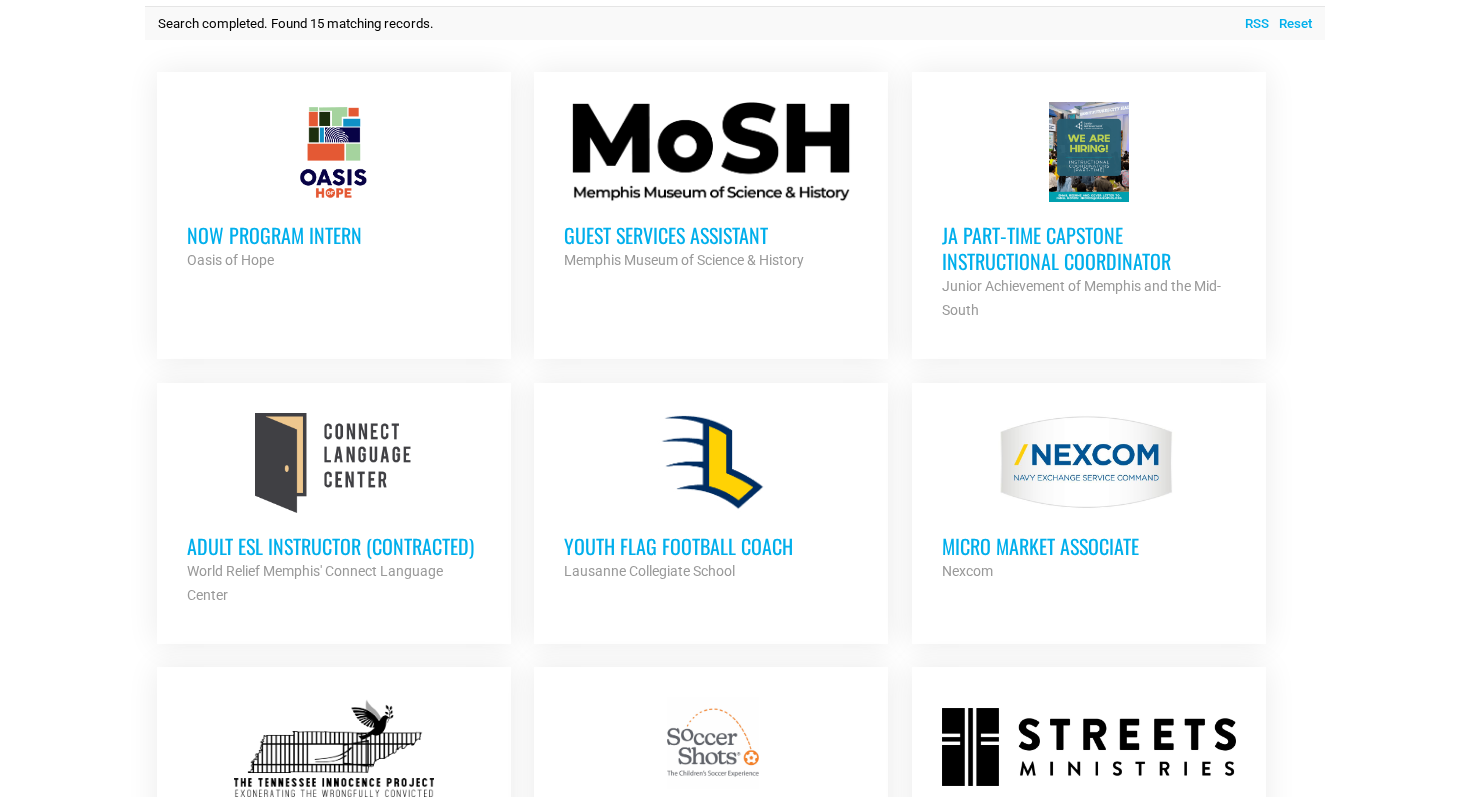 click on "NOW Program Intern" 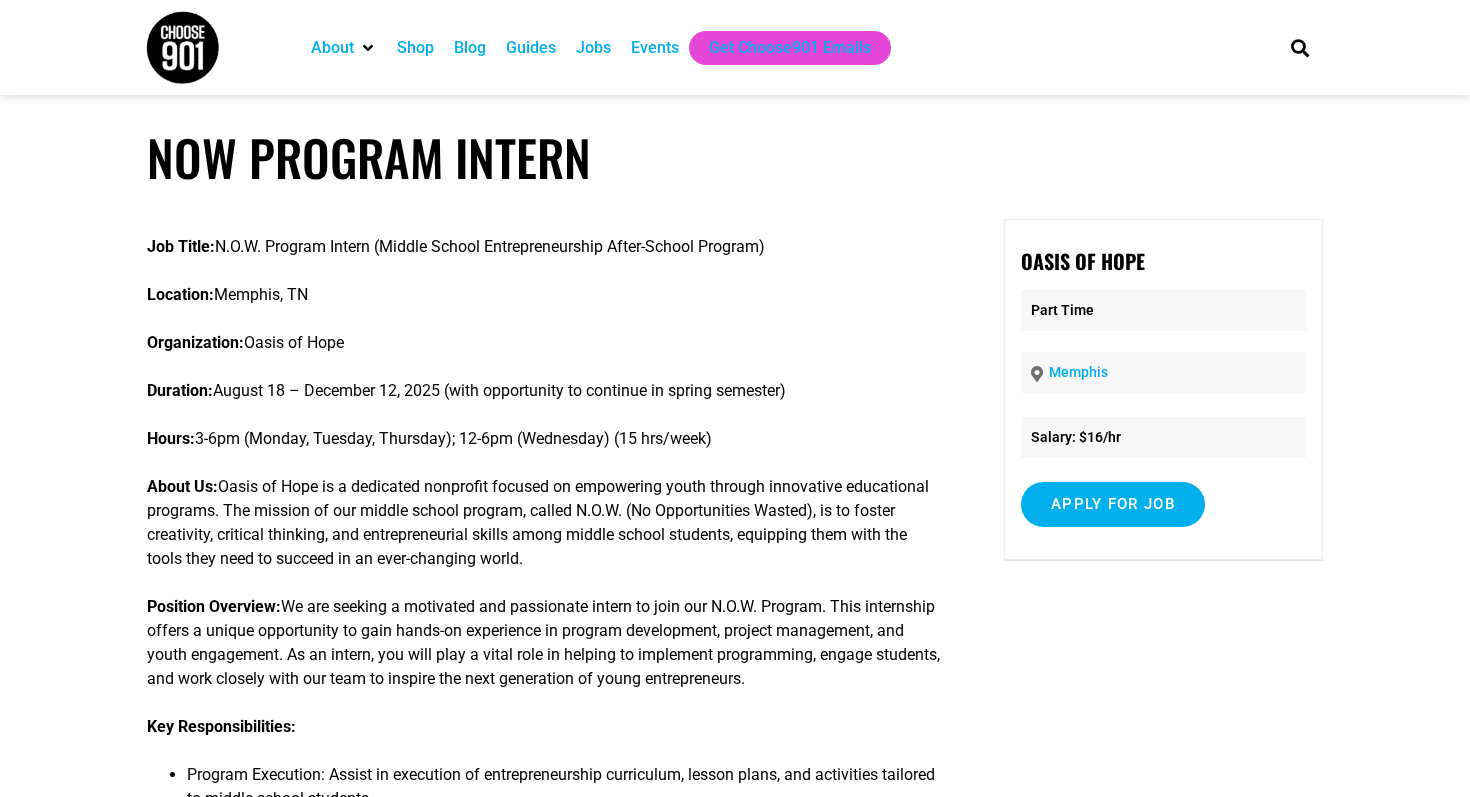 scroll, scrollTop: 0, scrollLeft: 0, axis: both 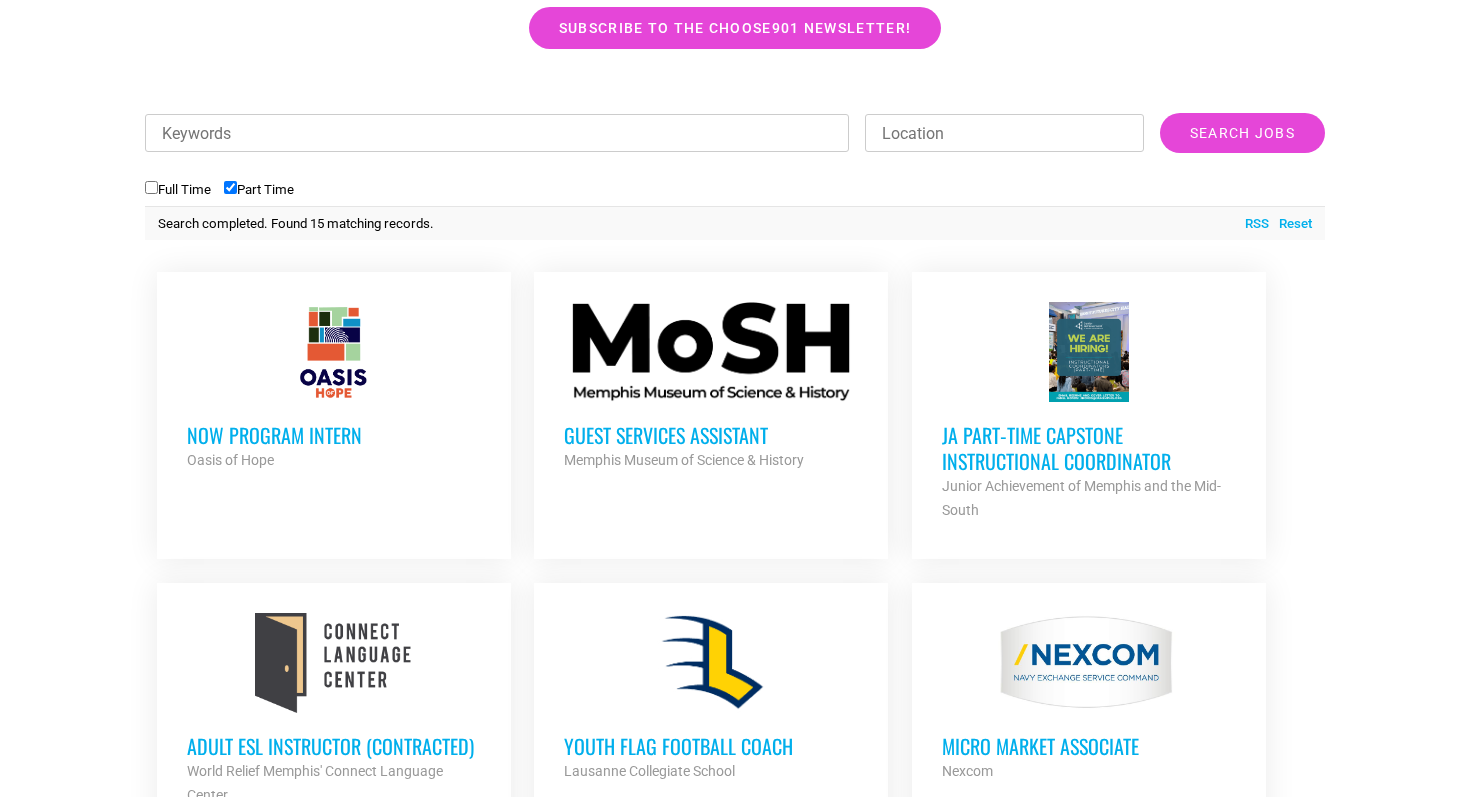 click on "JA Part‐time Capstone Instructional Coordinator" at bounding box center (1089, 448) 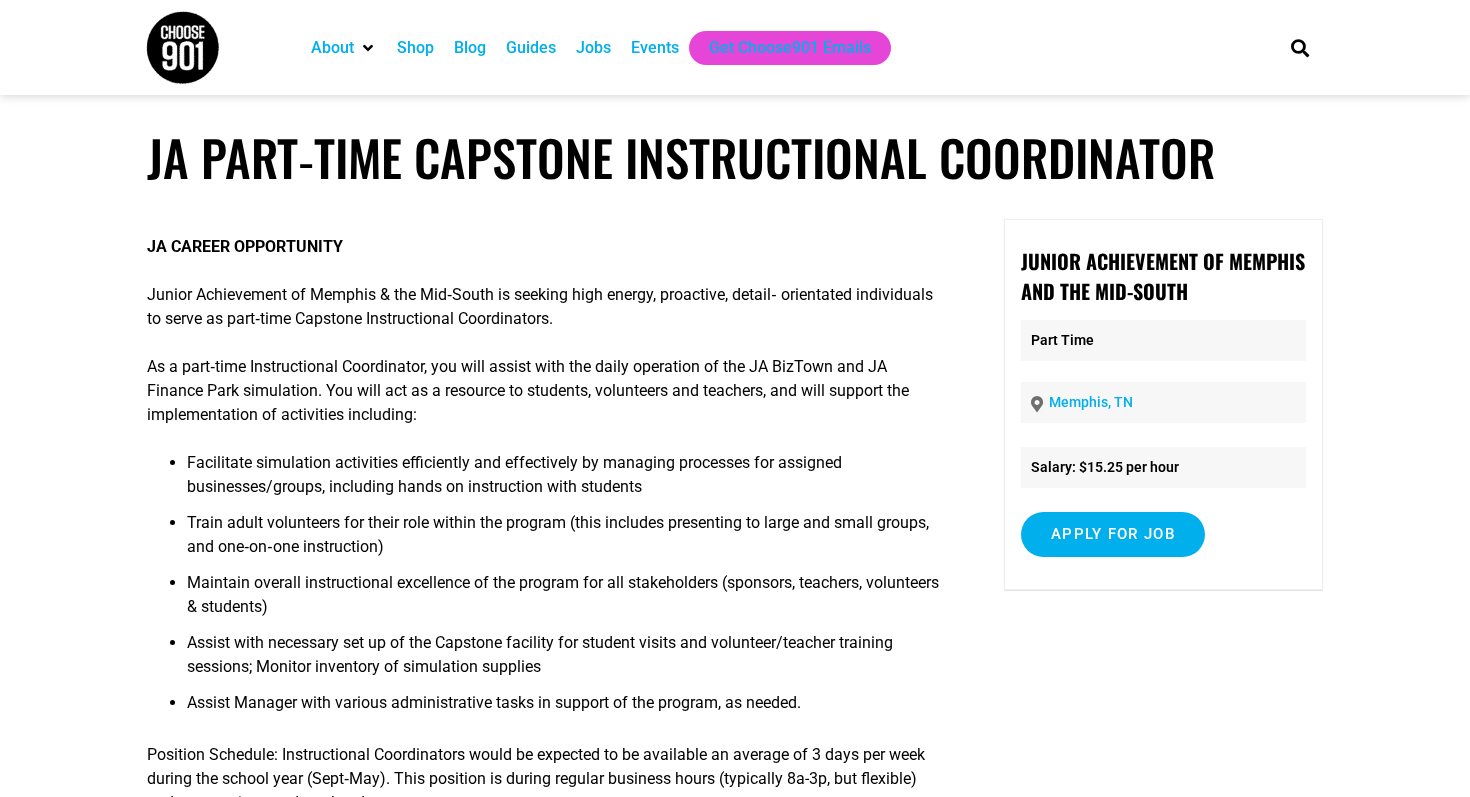 scroll, scrollTop: 0, scrollLeft: 0, axis: both 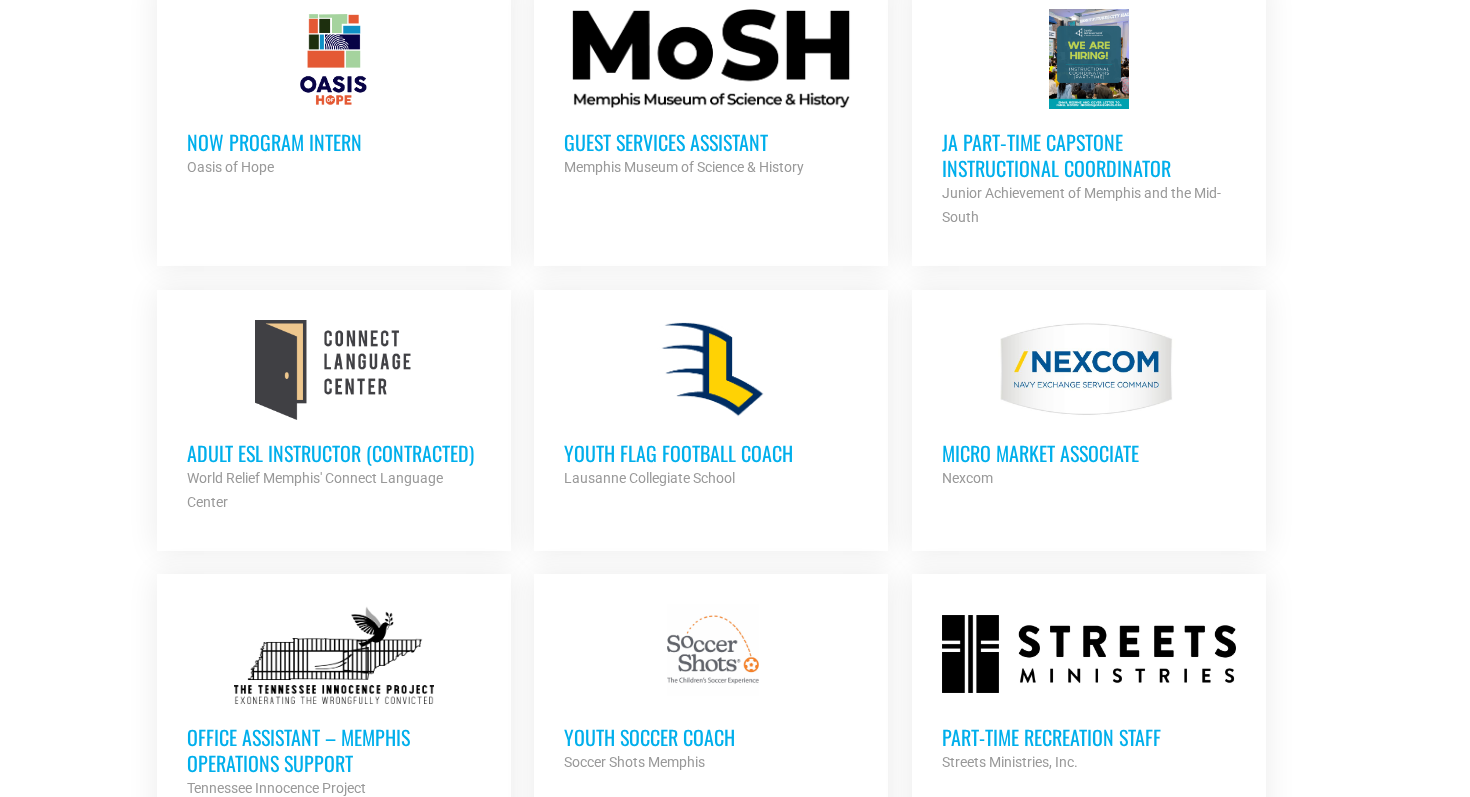 click on "Micro Market Associate" 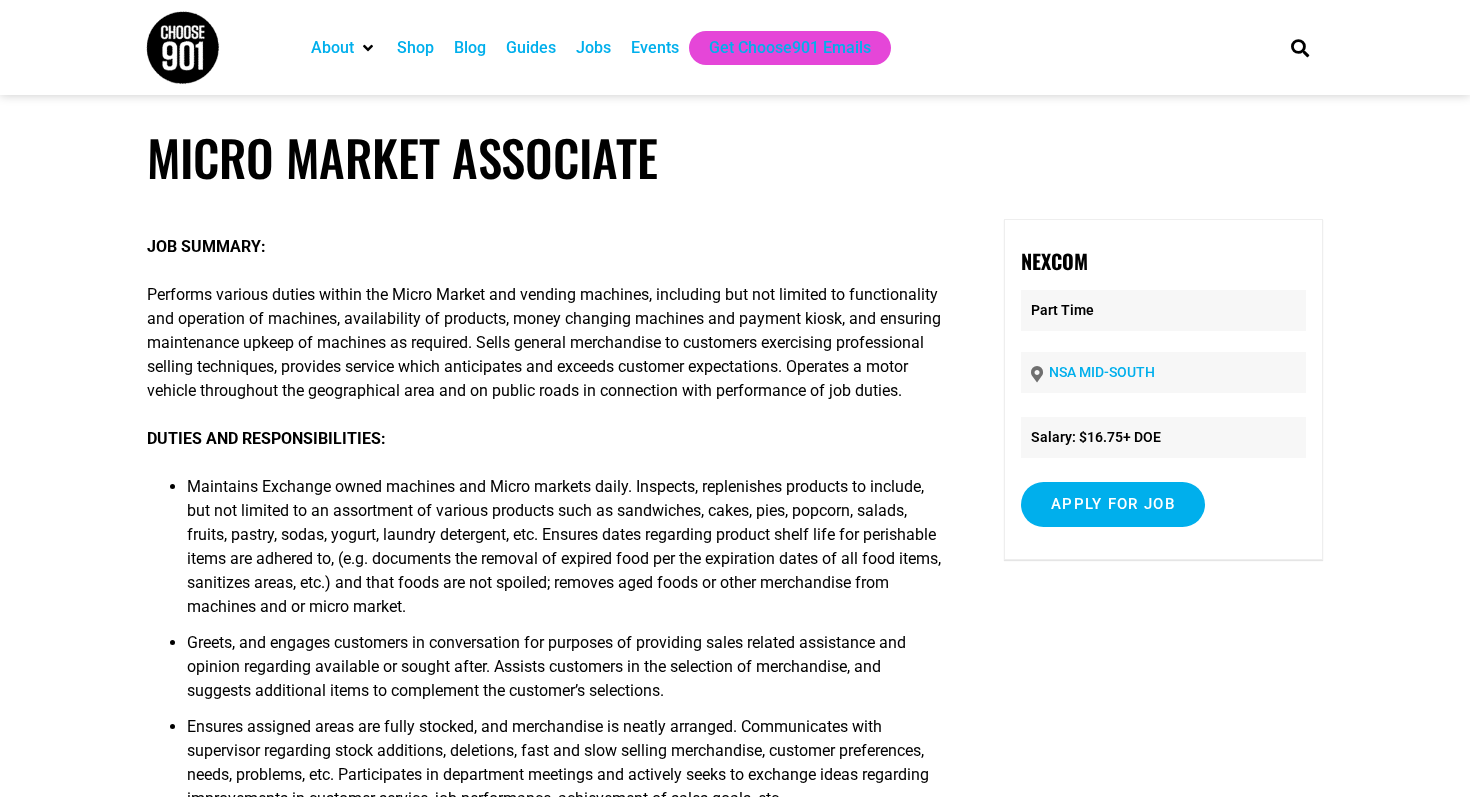 scroll, scrollTop: 0, scrollLeft: 0, axis: both 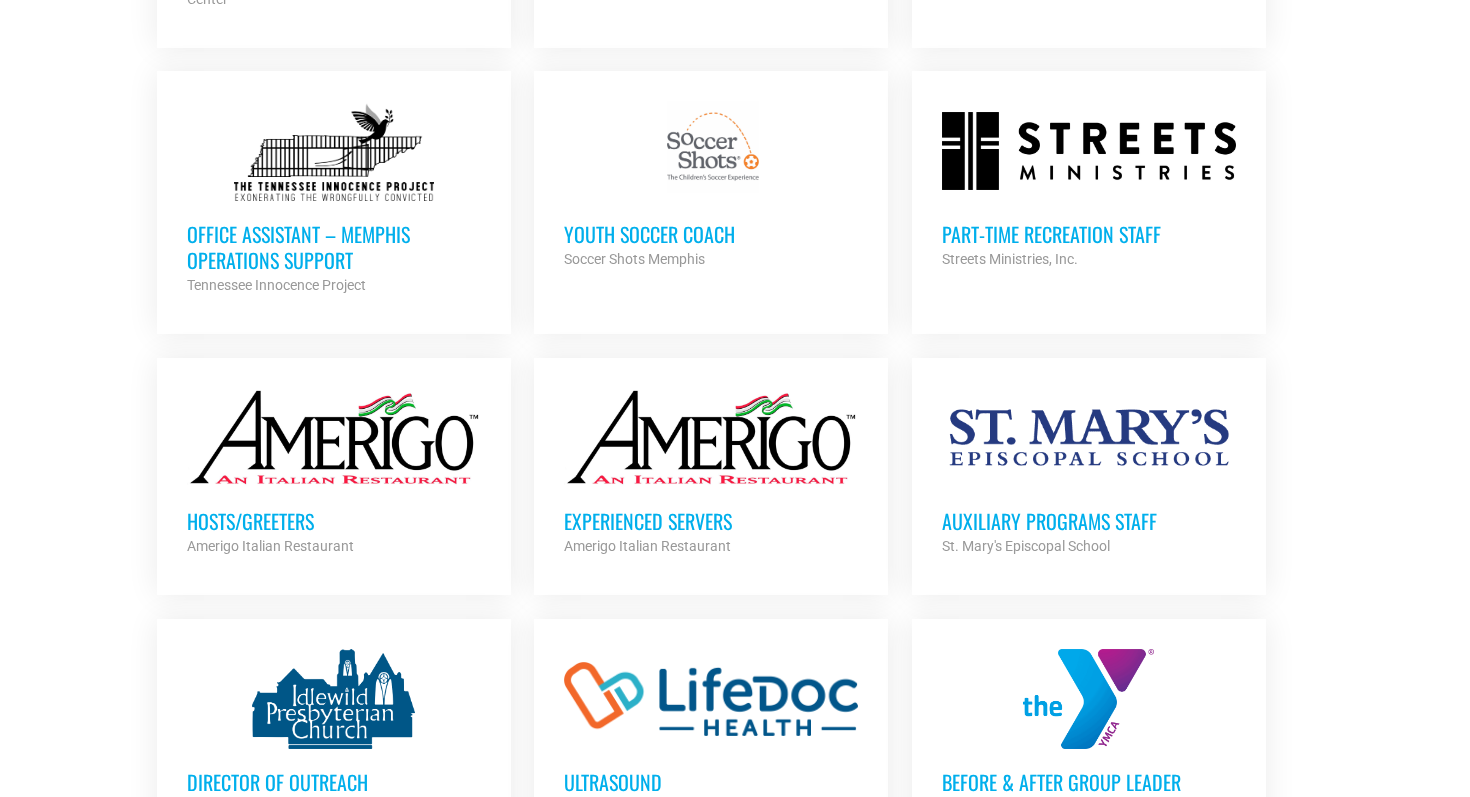 click on "Auxiliary Programs Staff" at bounding box center [1089, 521] 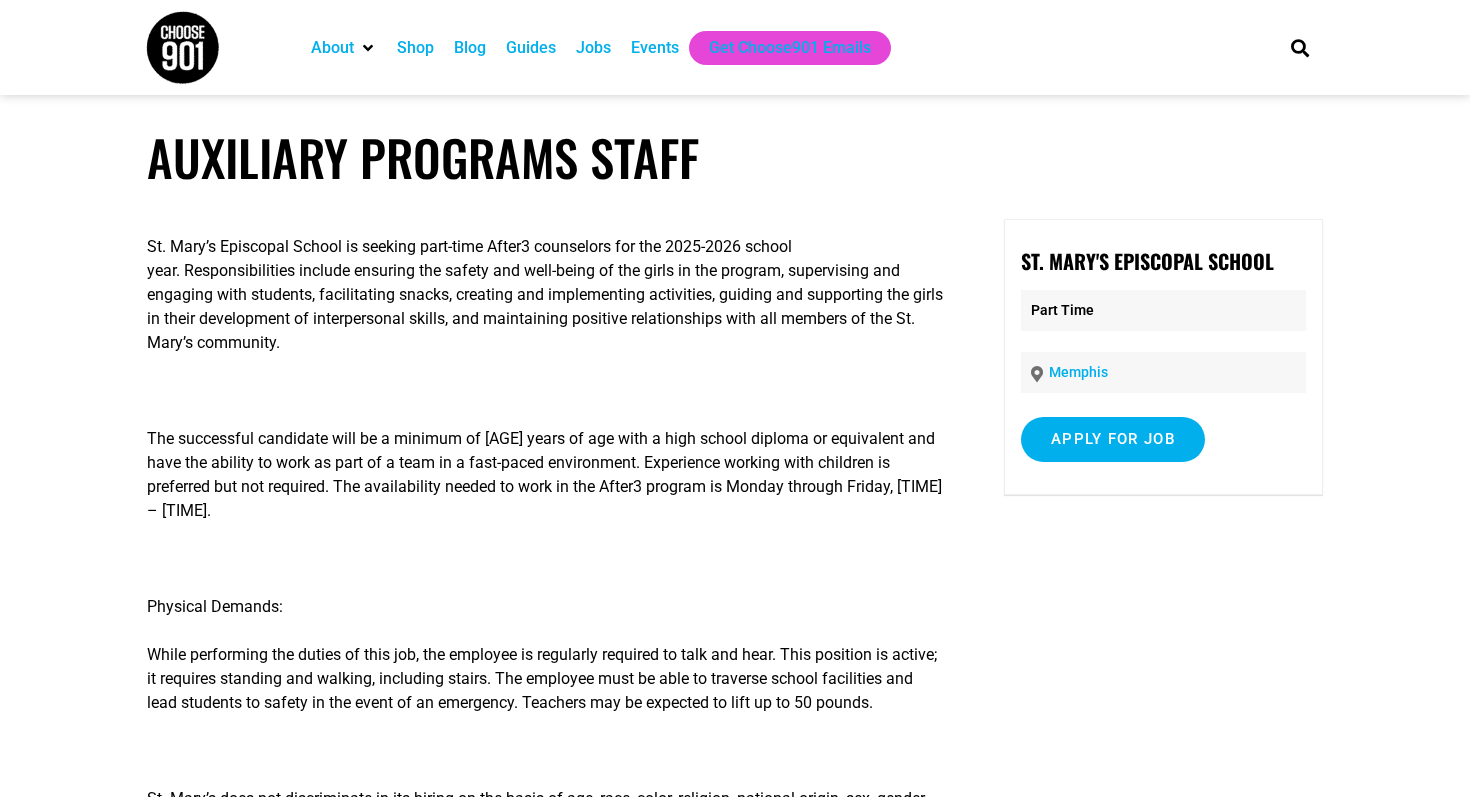 scroll, scrollTop: 0, scrollLeft: 0, axis: both 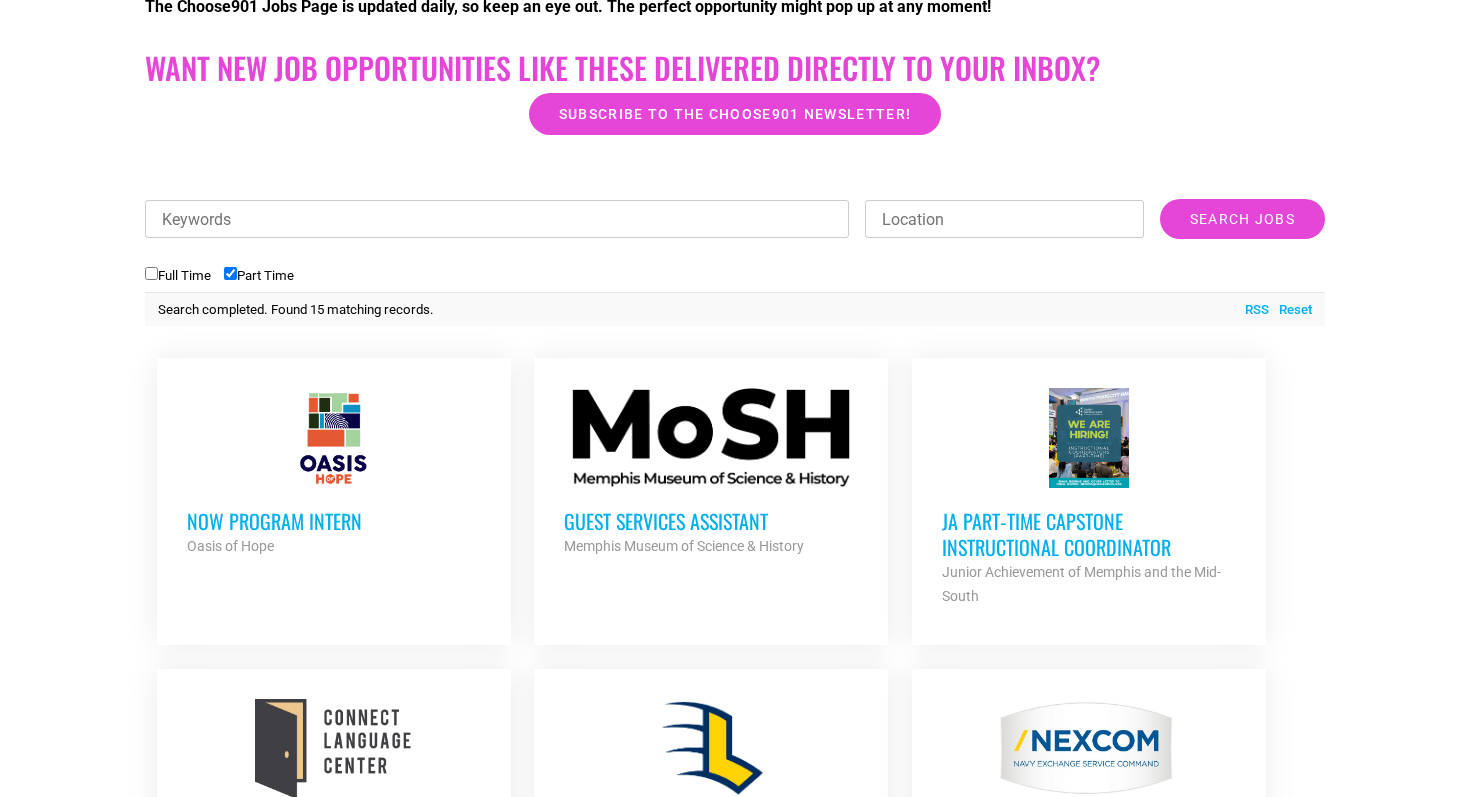 click on "Full Time" at bounding box center [178, 275] 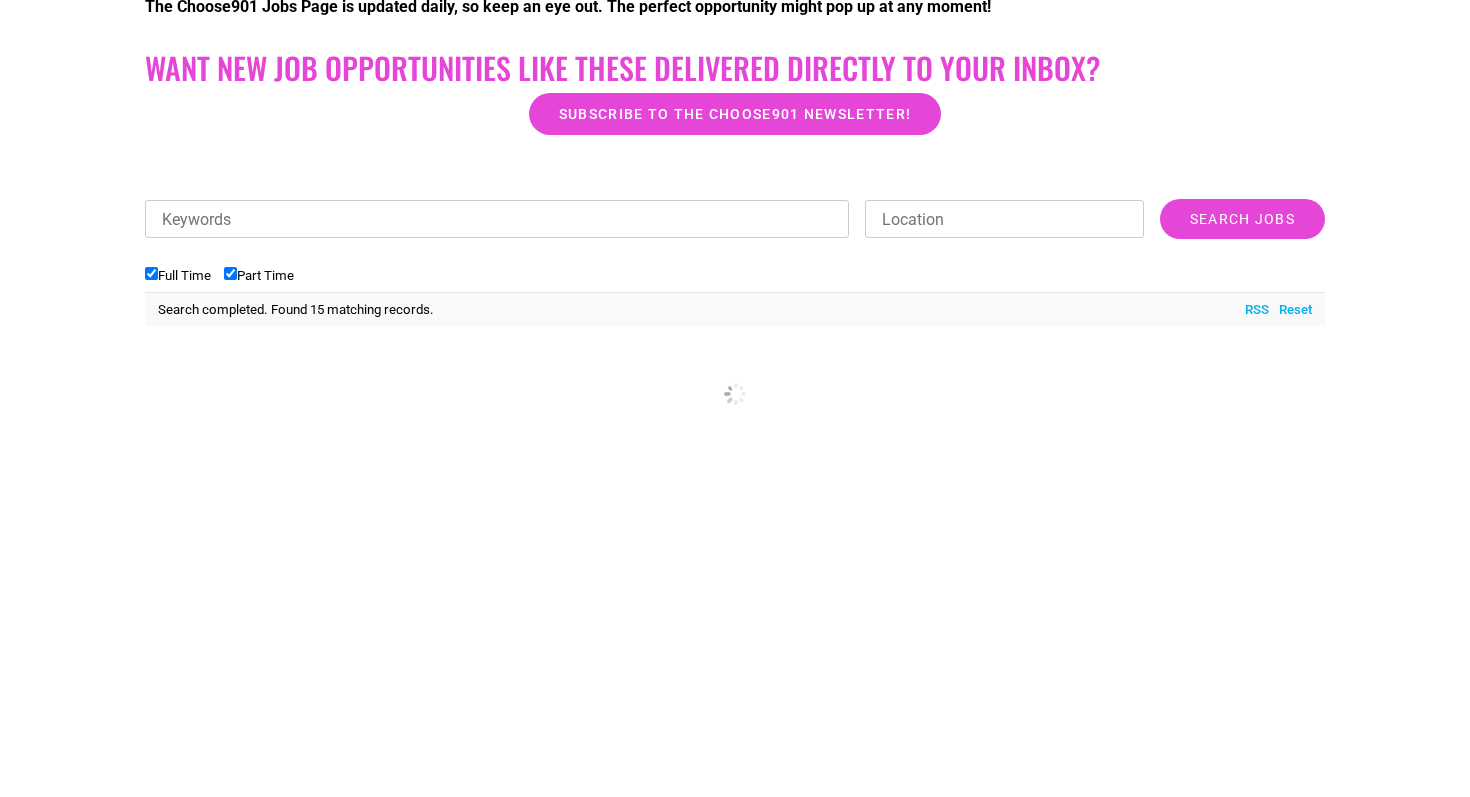 click on "Part Time" at bounding box center [230, 273] 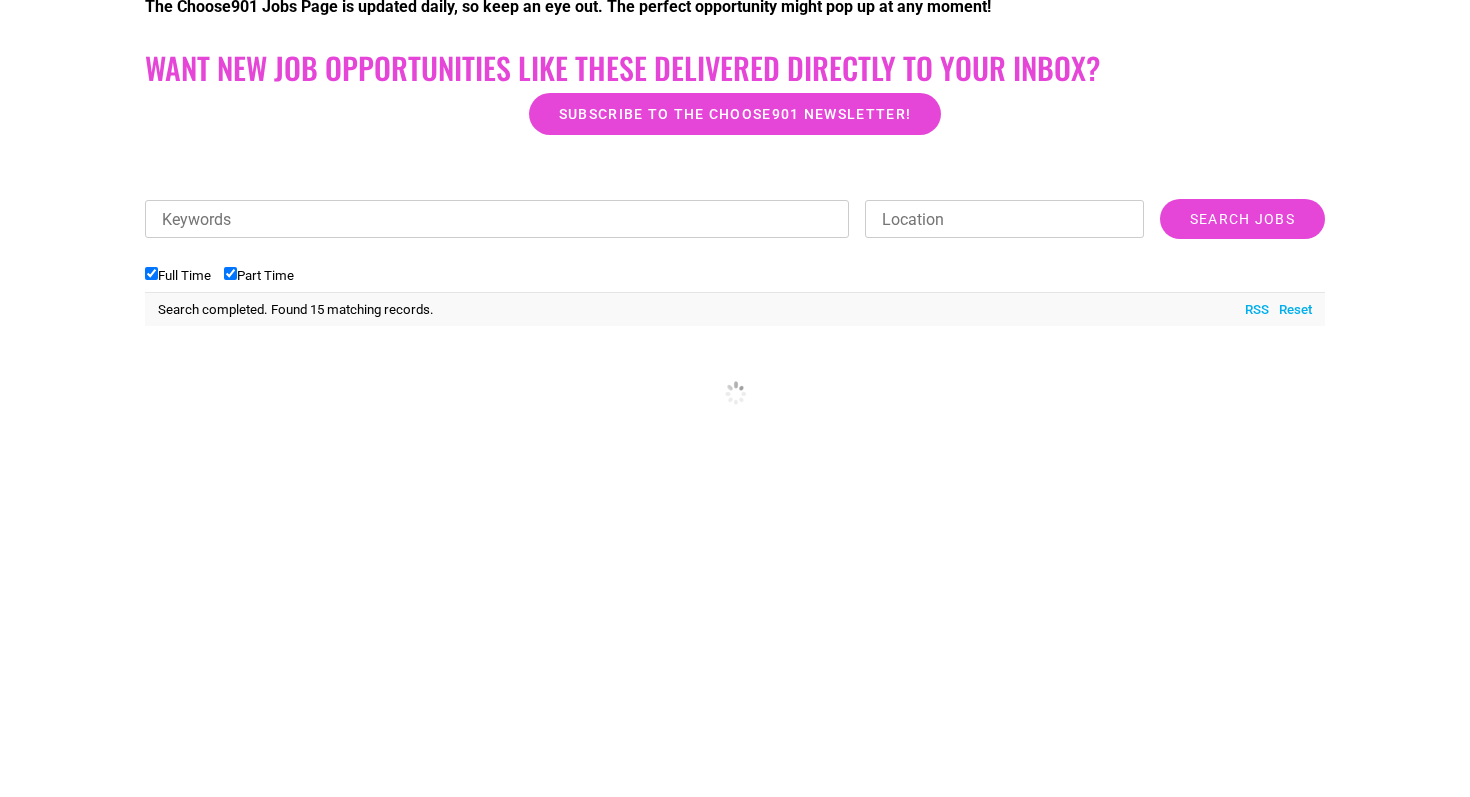 checkbox on "false" 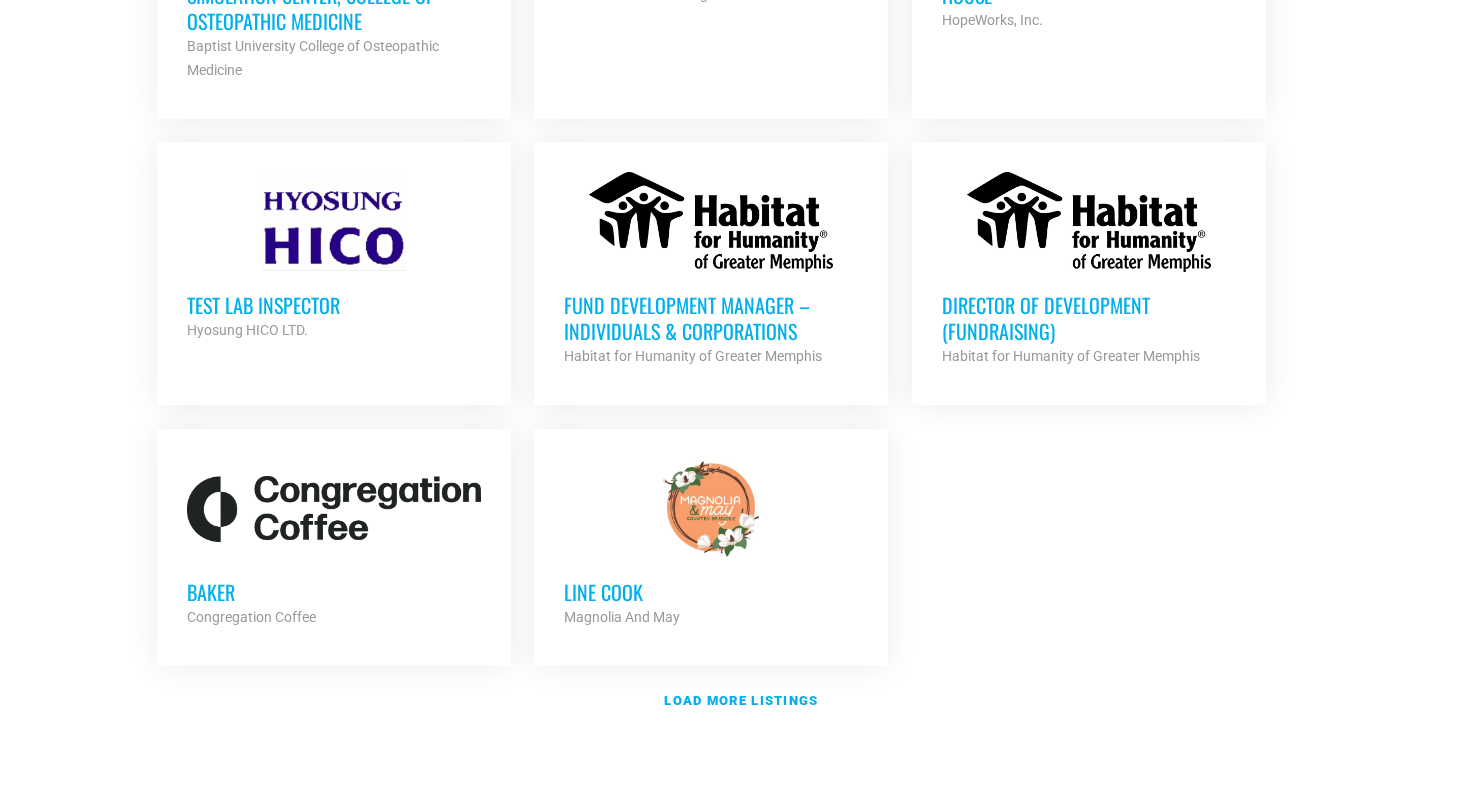 scroll, scrollTop: 2260, scrollLeft: 0, axis: vertical 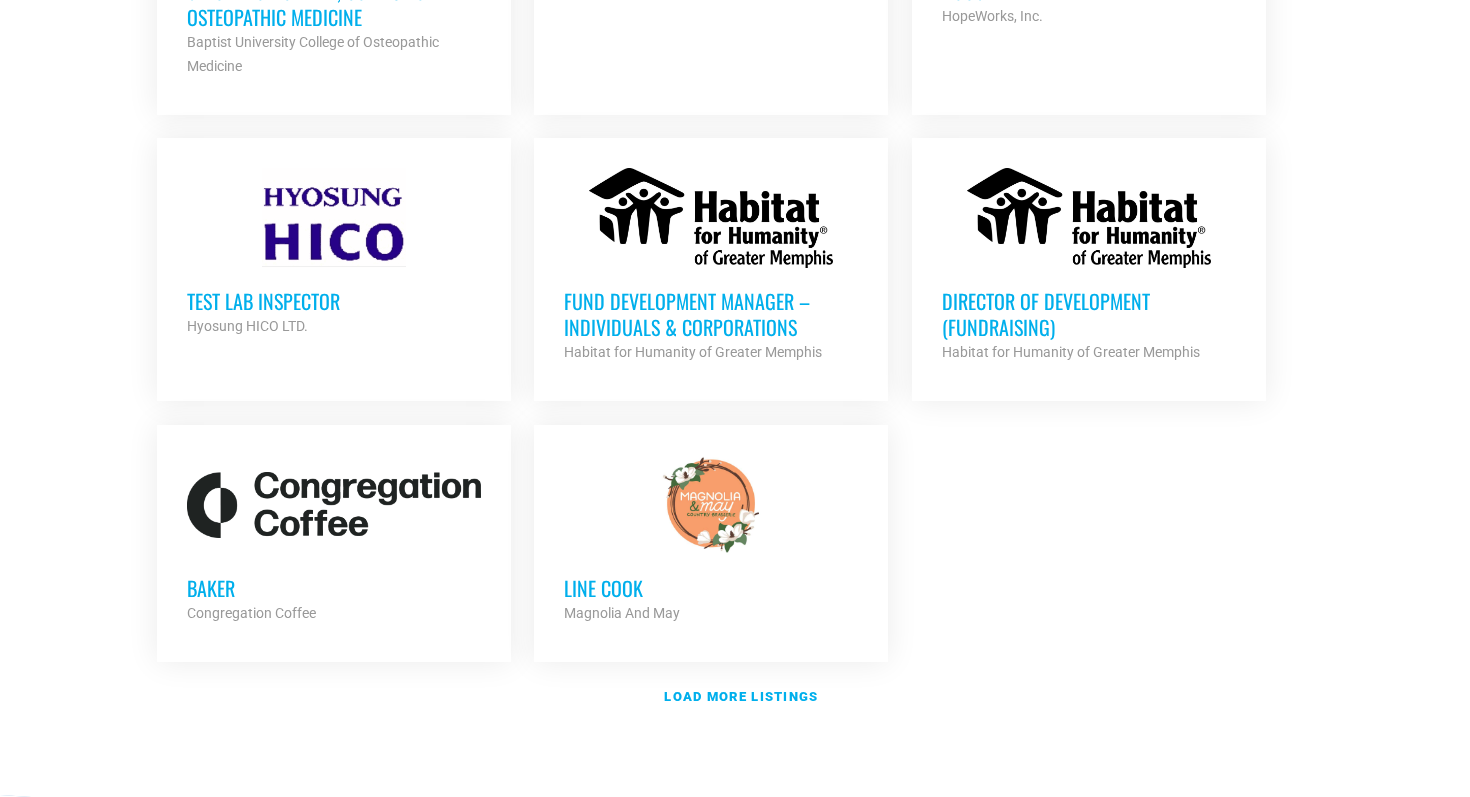 click on "Baker" at bounding box center (334, 588) 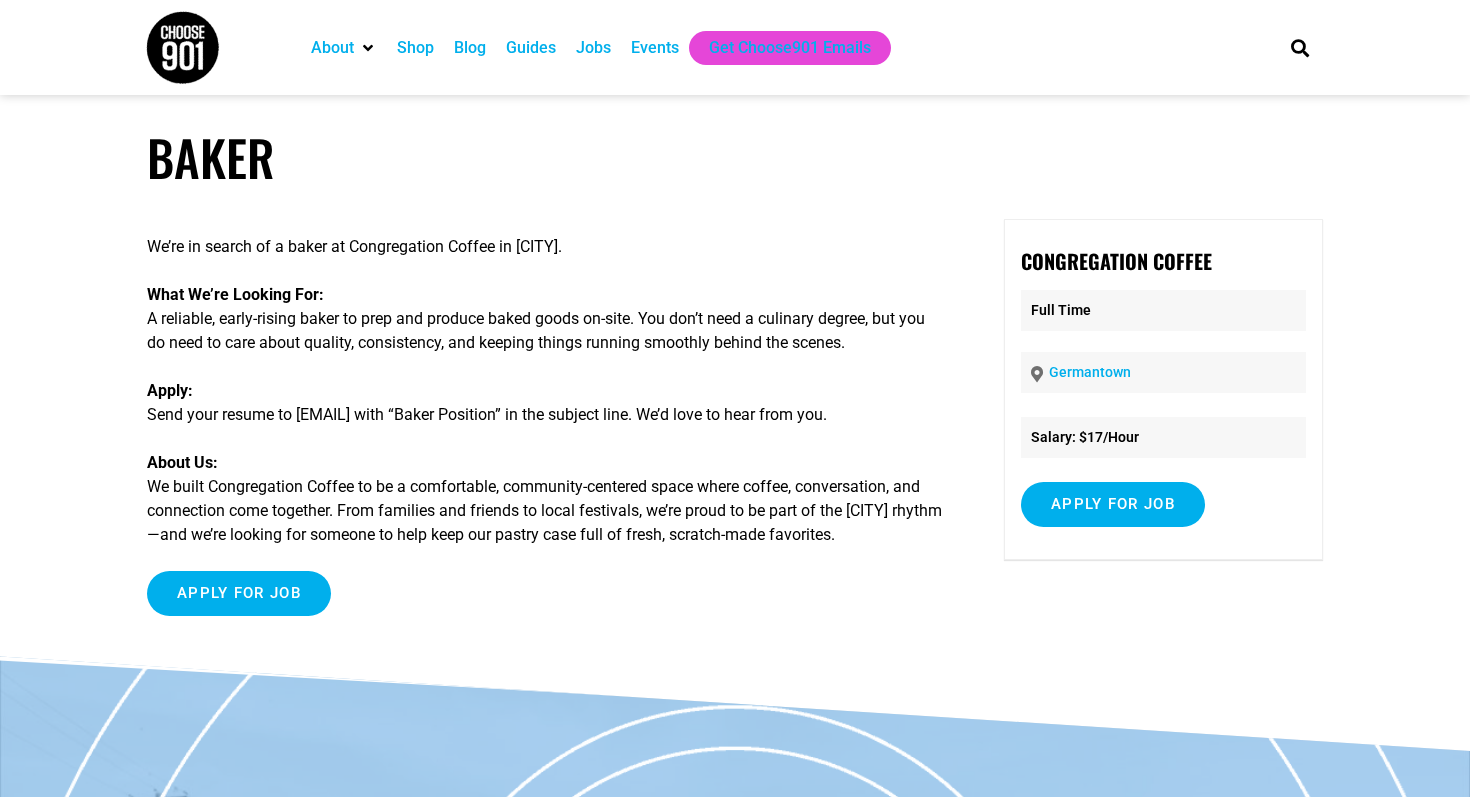 scroll, scrollTop: 0, scrollLeft: 0, axis: both 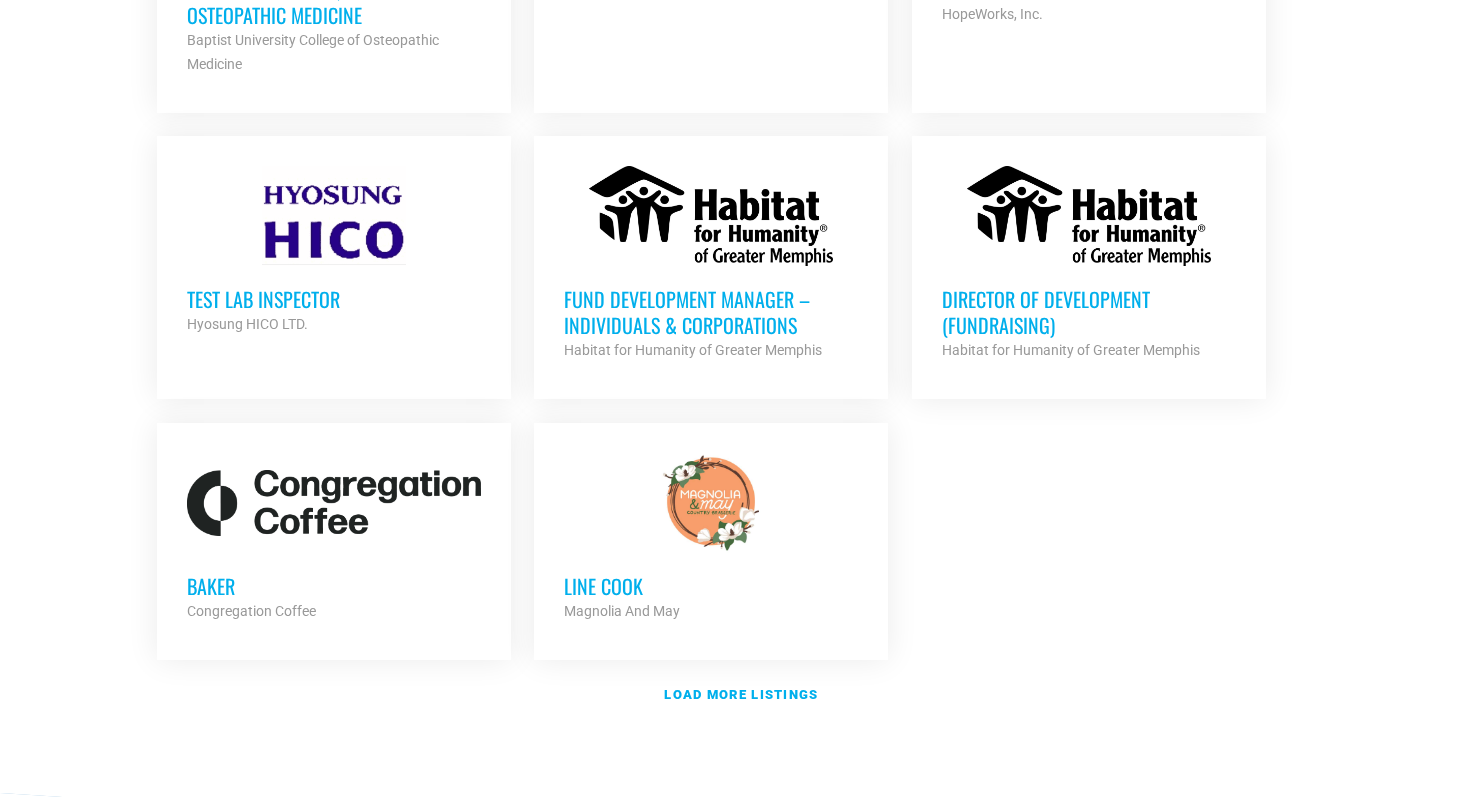 click on "Line cook" at bounding box center [711, 586] 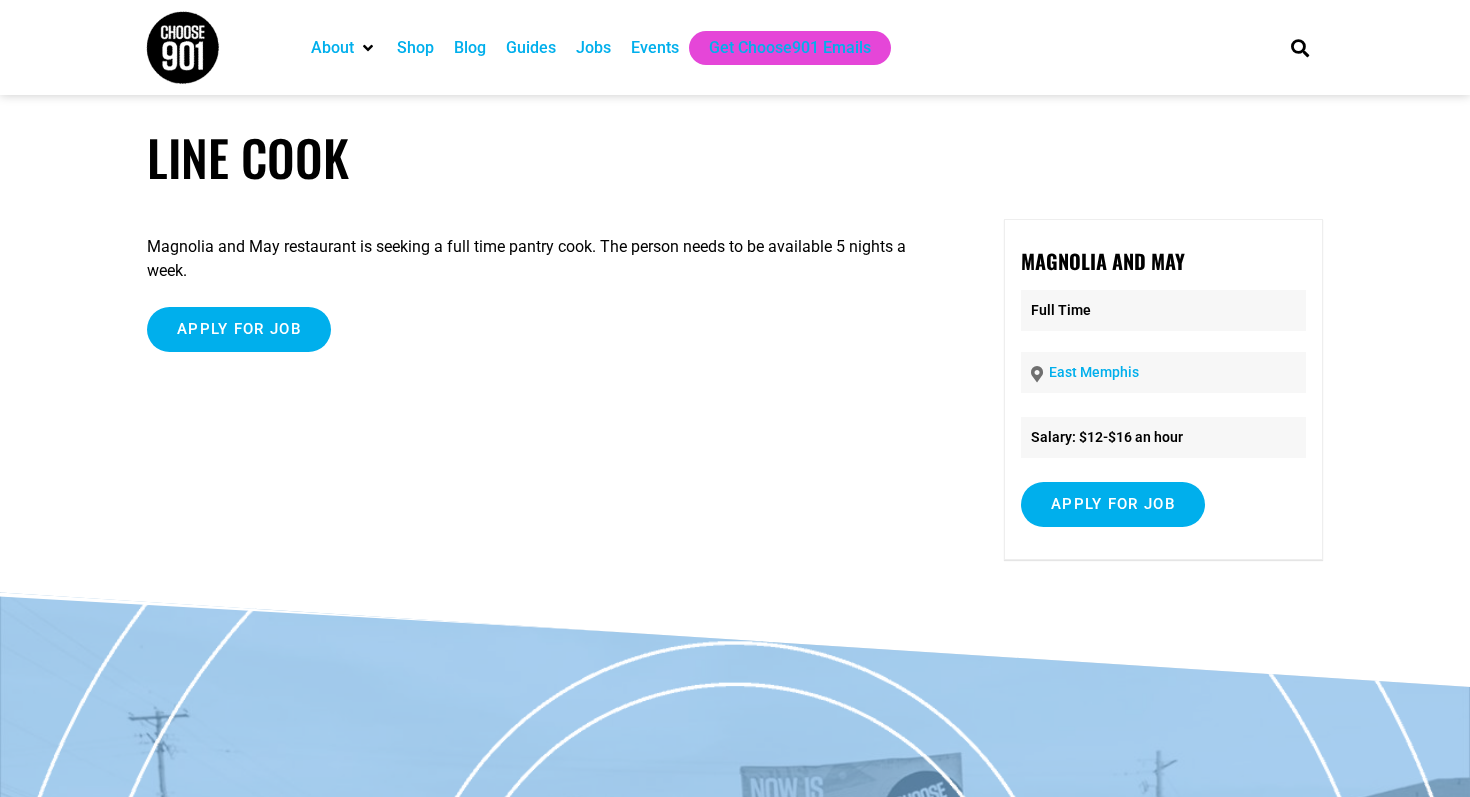 scroll, scrollTop: 0, scrollLeft: 0, axis: both 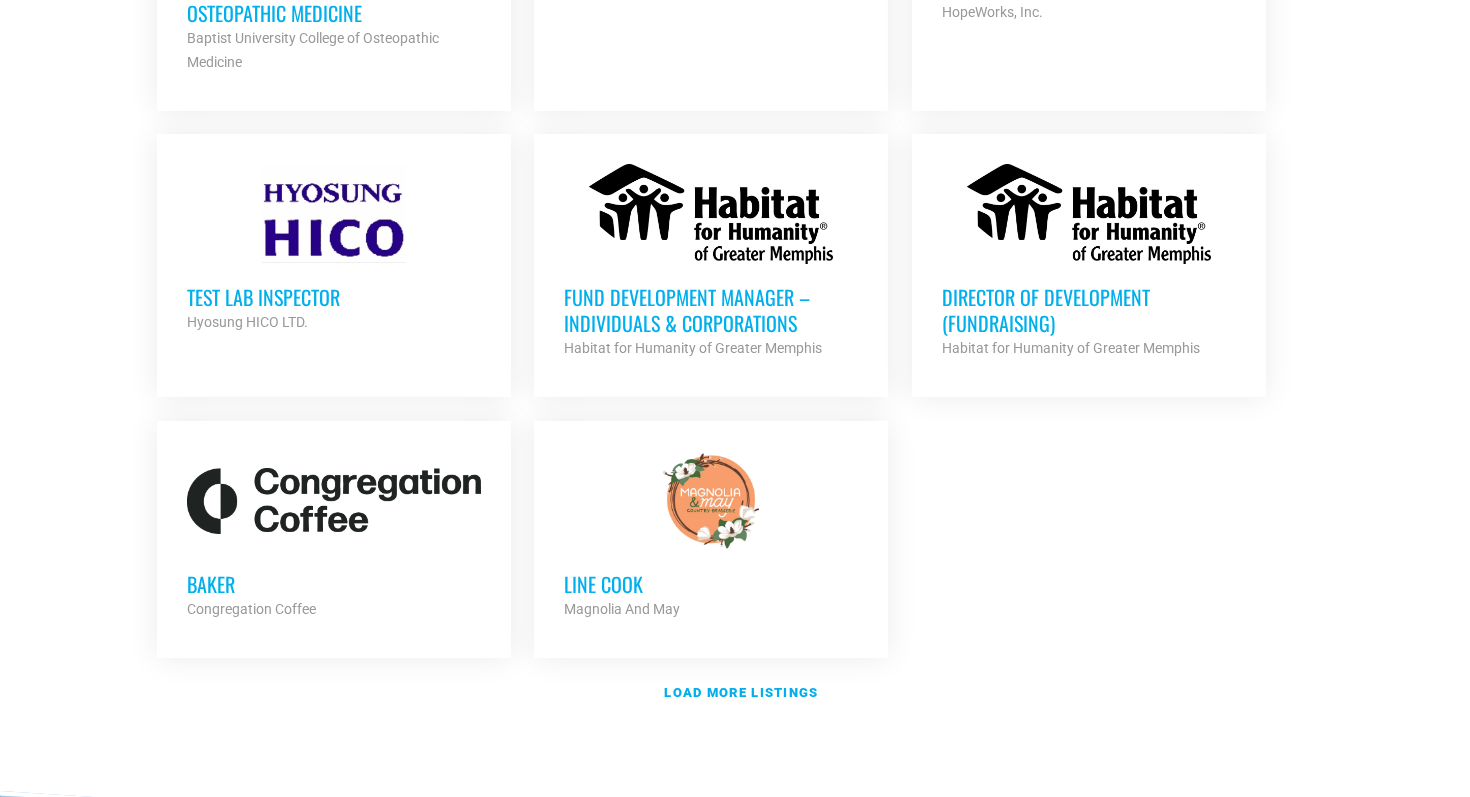 click on "Fund Development Manager – Individuals & Corporations" at bounding box center [711, 310] 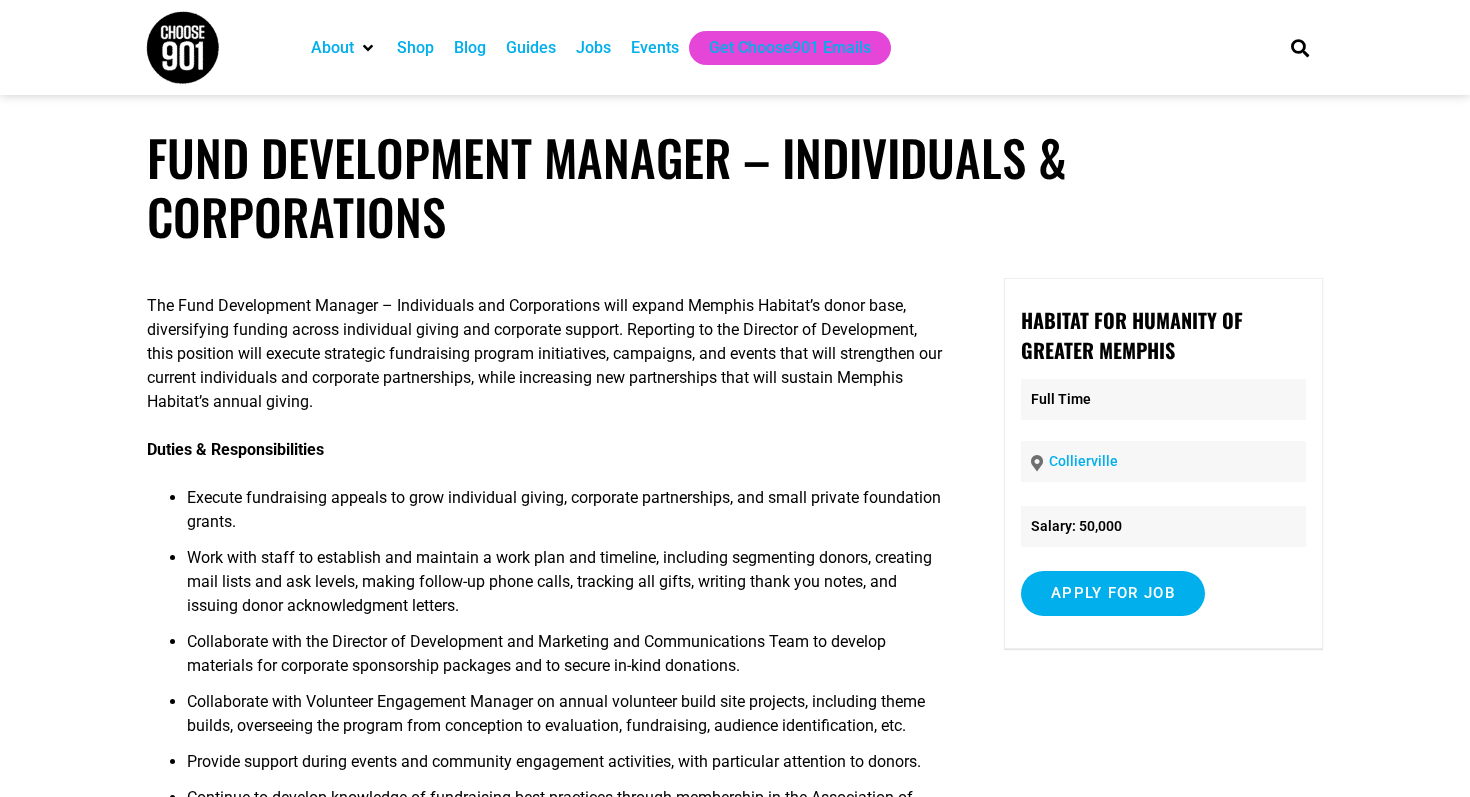 scroll, scrollTop: 0, scrollLeft: 0, axis: both 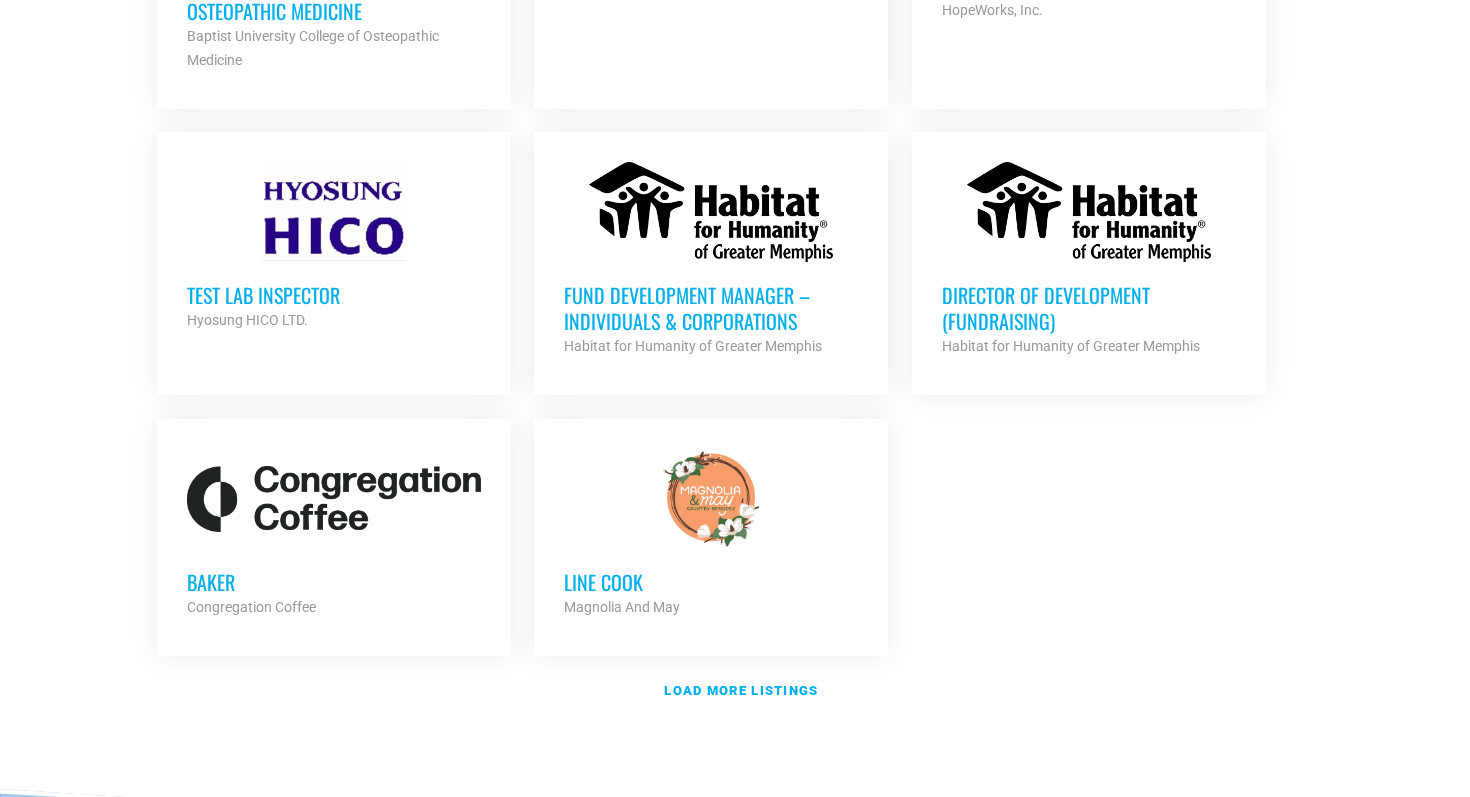 click on "Director of Development (Fundraising)" at bounding box center [1089, 308] 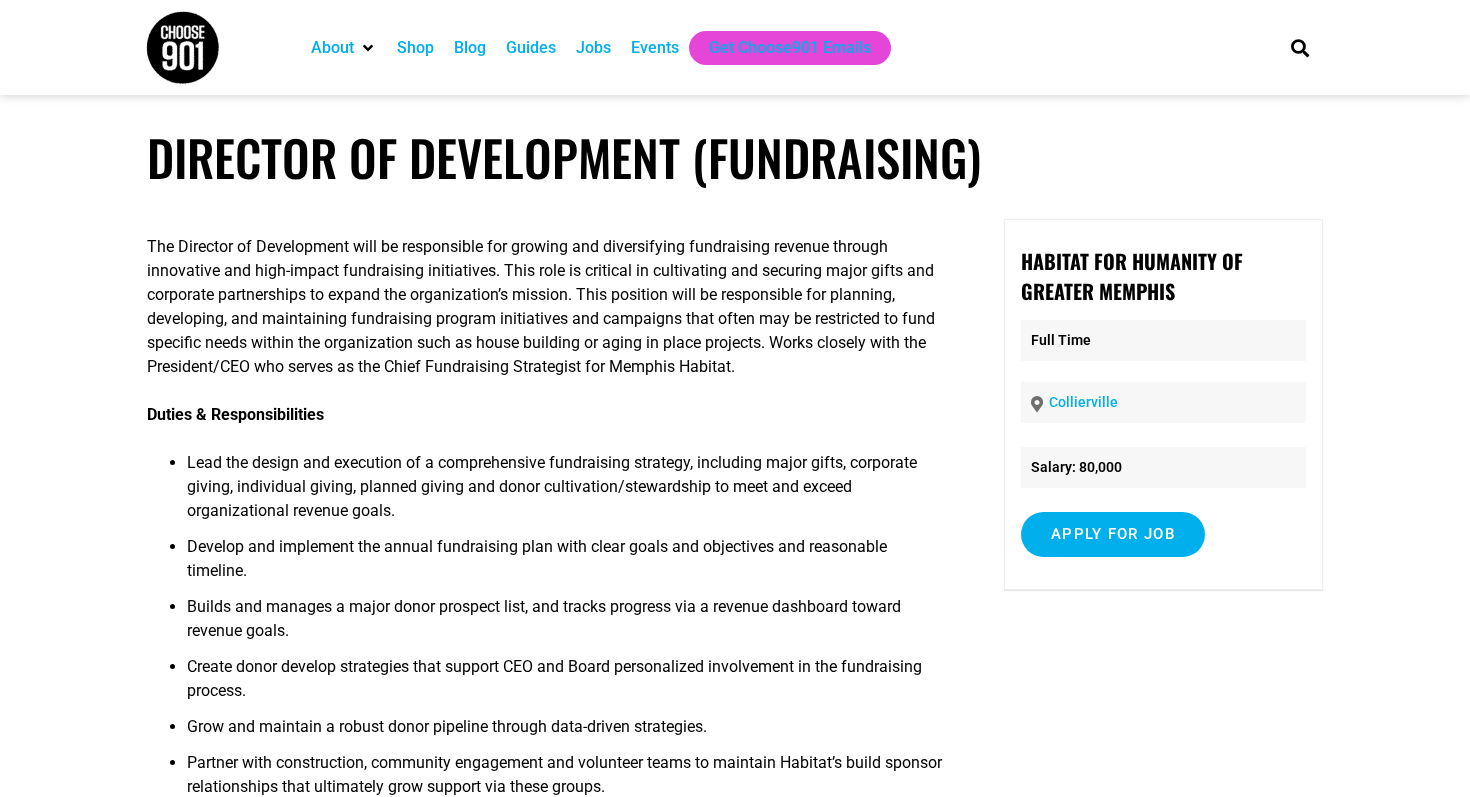 scroll, scrollTop: 0, scrollLeft: 0, axis: both 